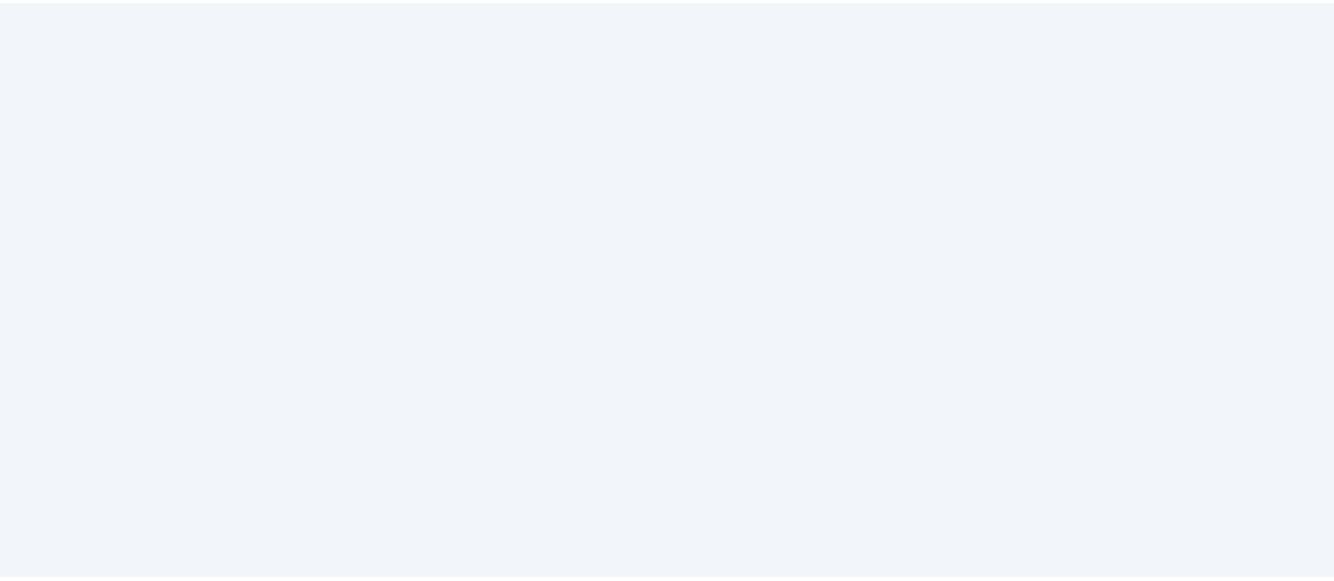 scroll, scrollTop: 0, scrollLeft: 0, axis: both 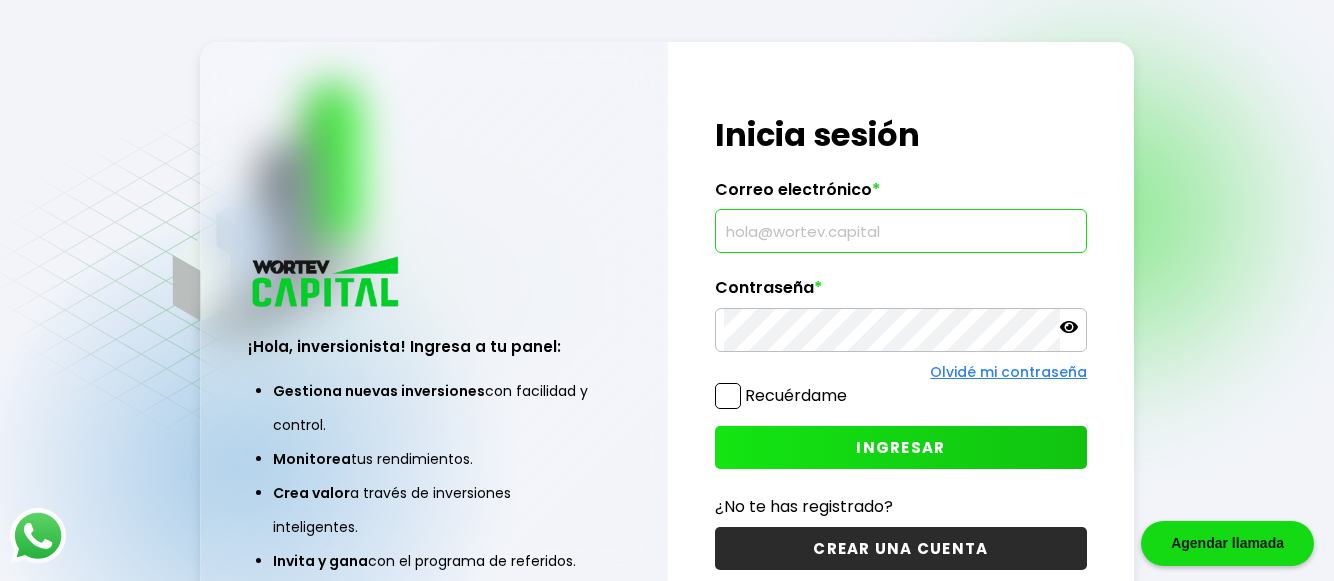 click at bounding box center [901, 231] 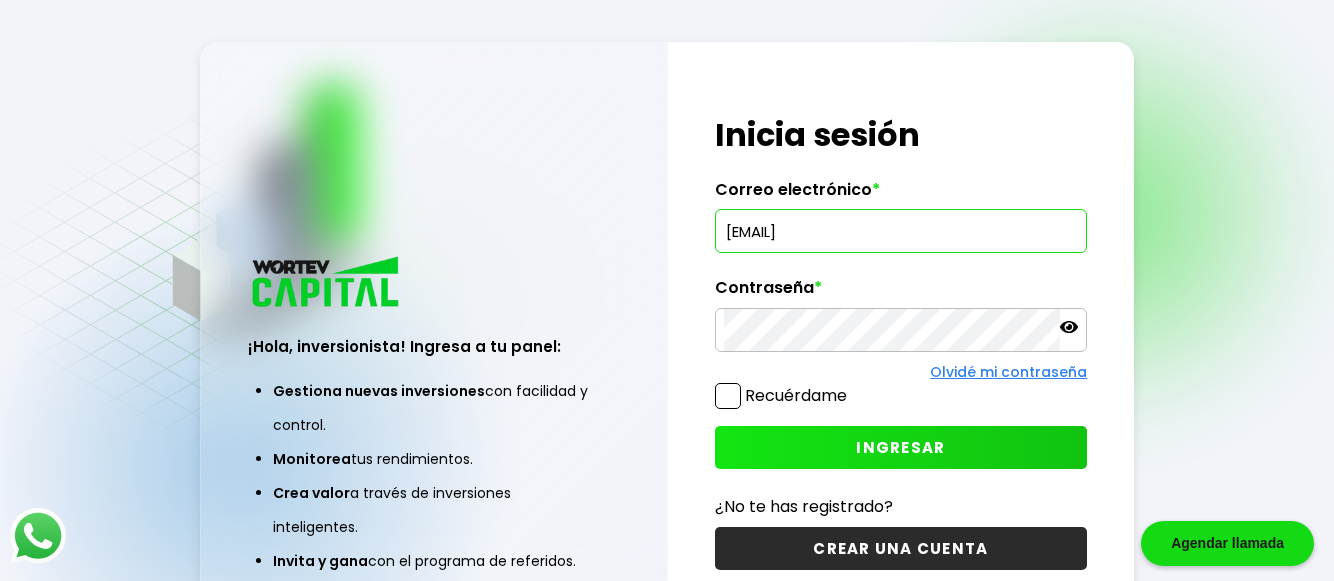 type on "[EMAIL]" 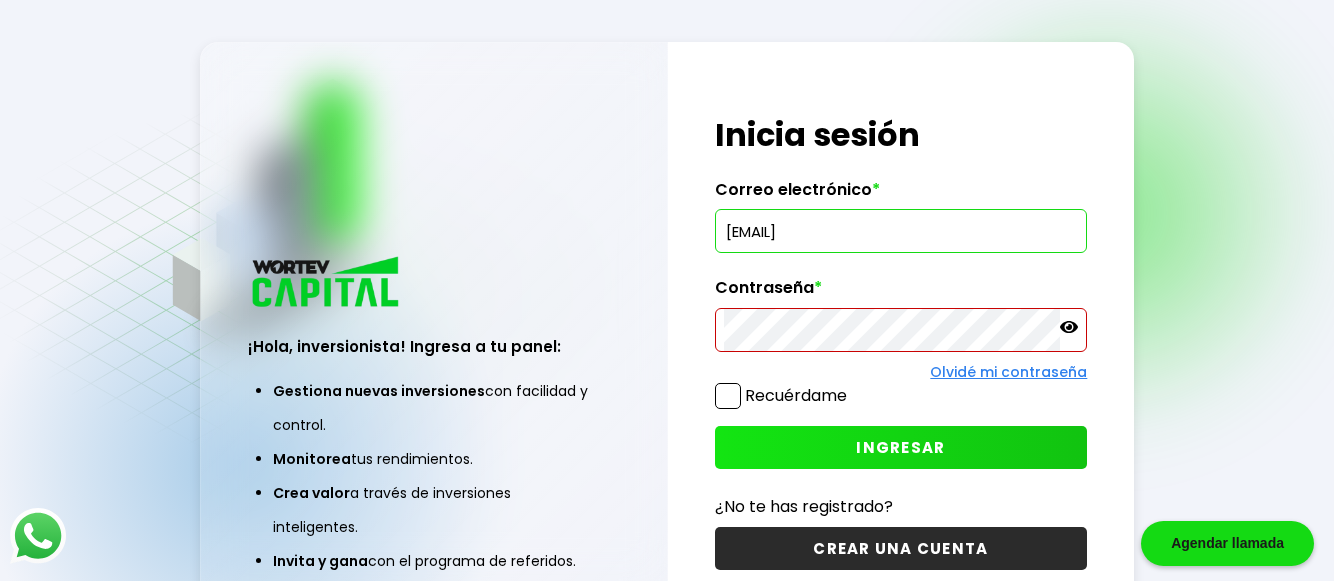 click on "Olvidé mi contraseña" at bounding box center (1008, 372) 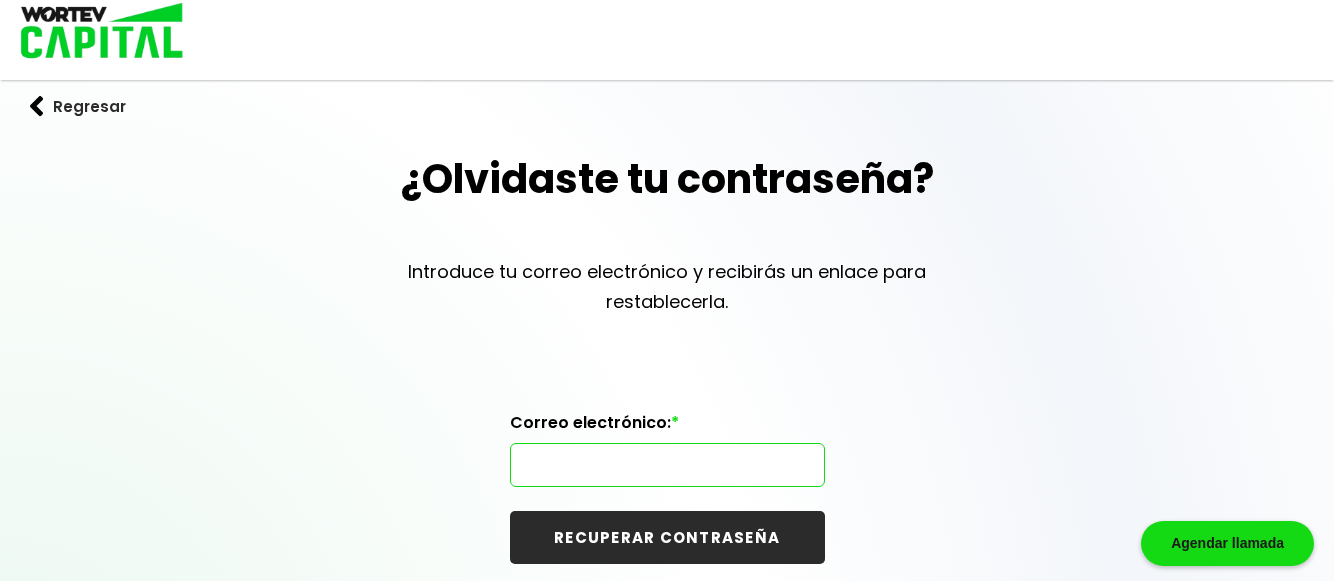 click at bounding box center (667, 465) 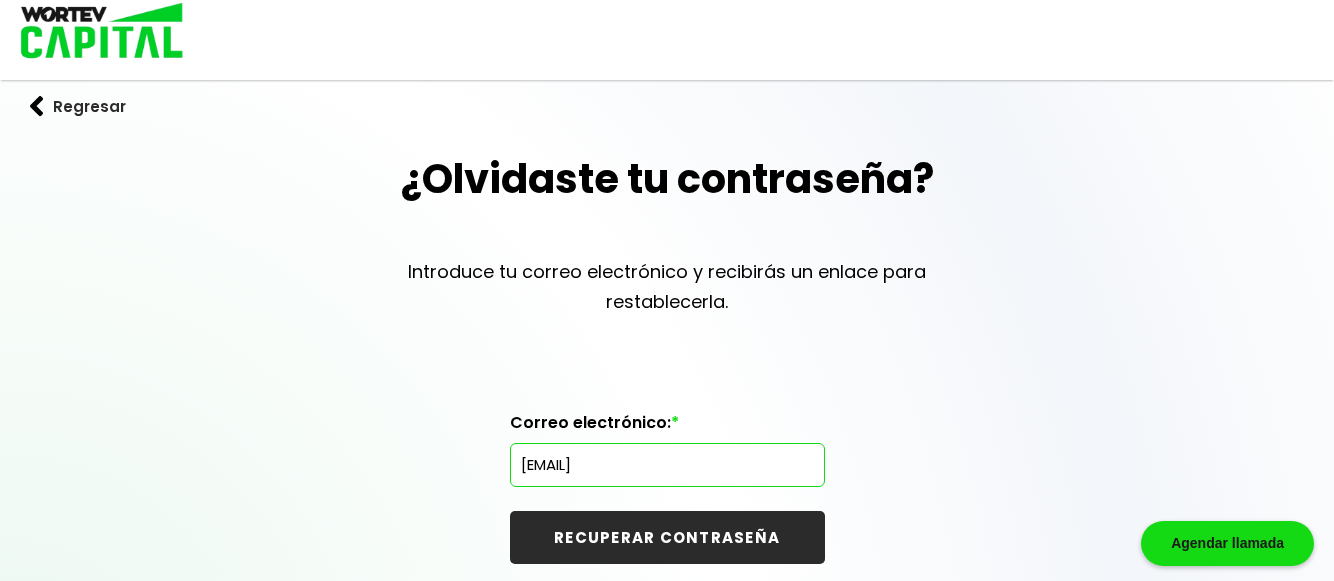type on "[EMAIL]" 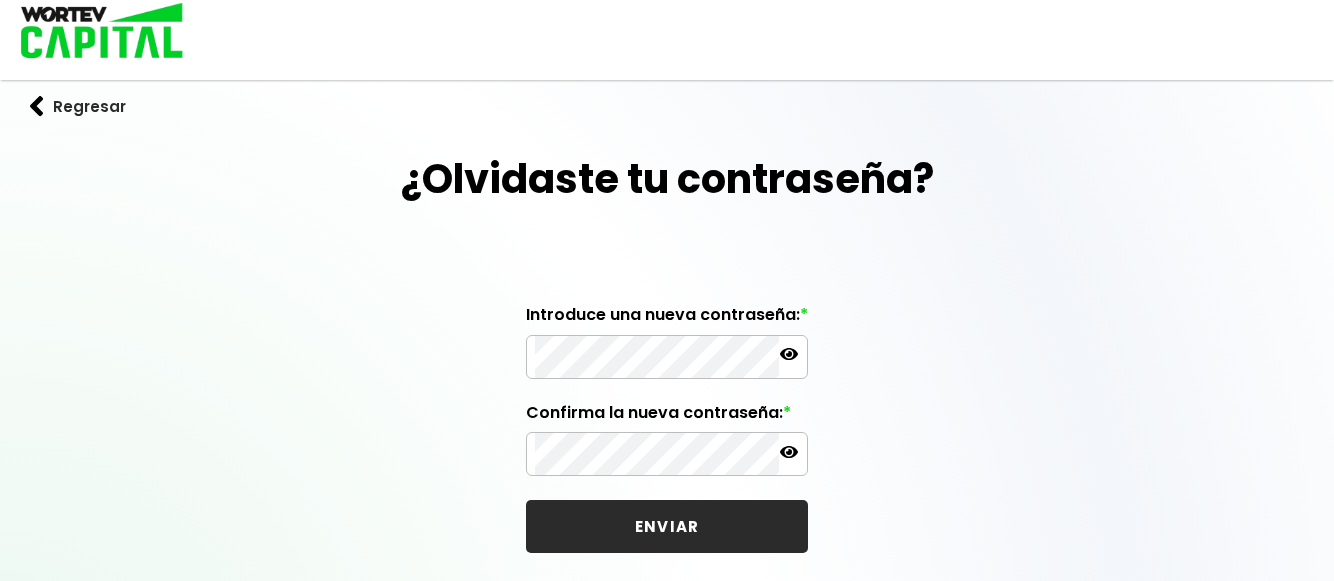 scroll, scrollTop: 0, scrollLeft: 0, axis: both 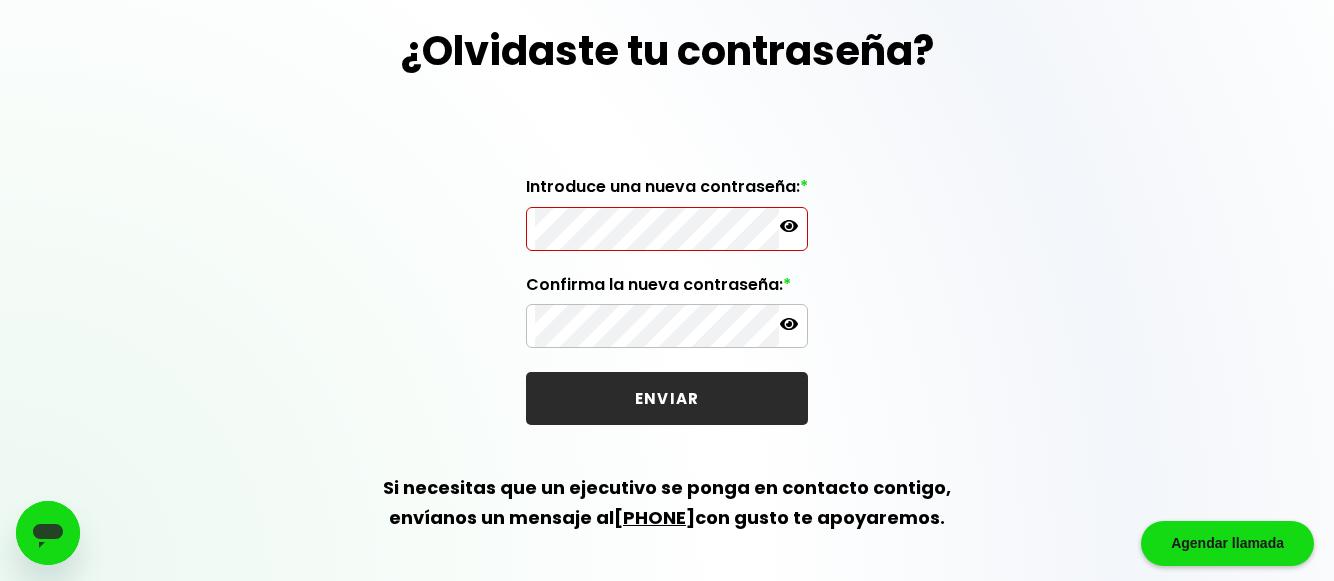 click on "Si necesitas que un ejecutivo se ponga en contacto contigo, envíanos un mensaje al  [PHONE]  con gusto te apoyaremos." at bounding box center [667, 301] 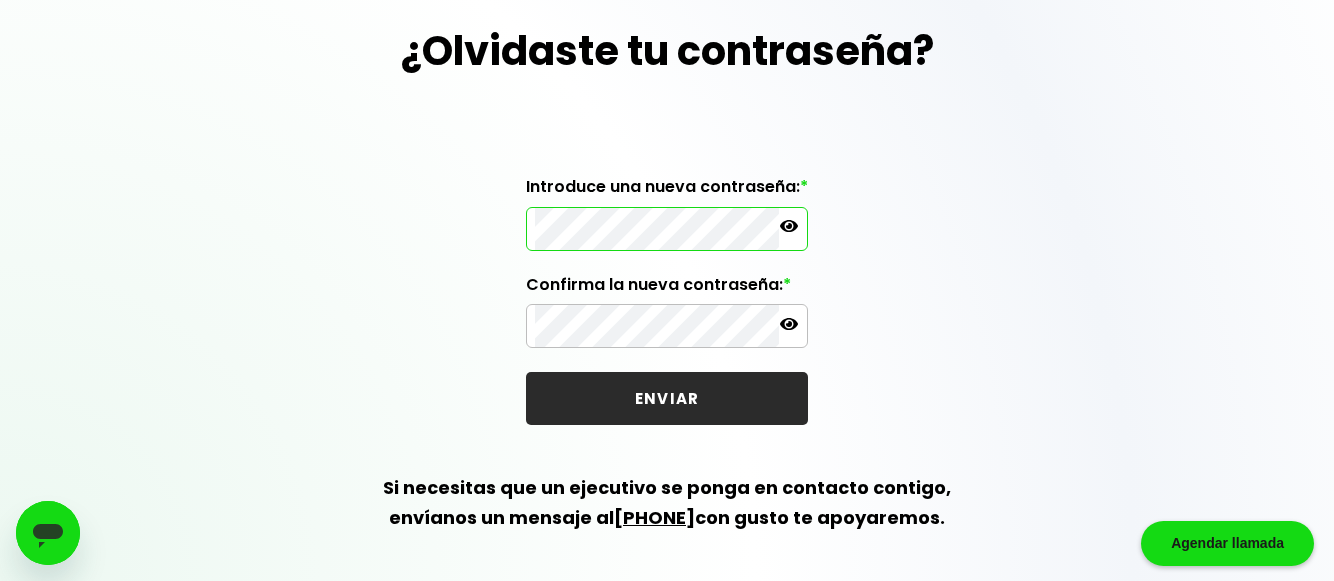 click 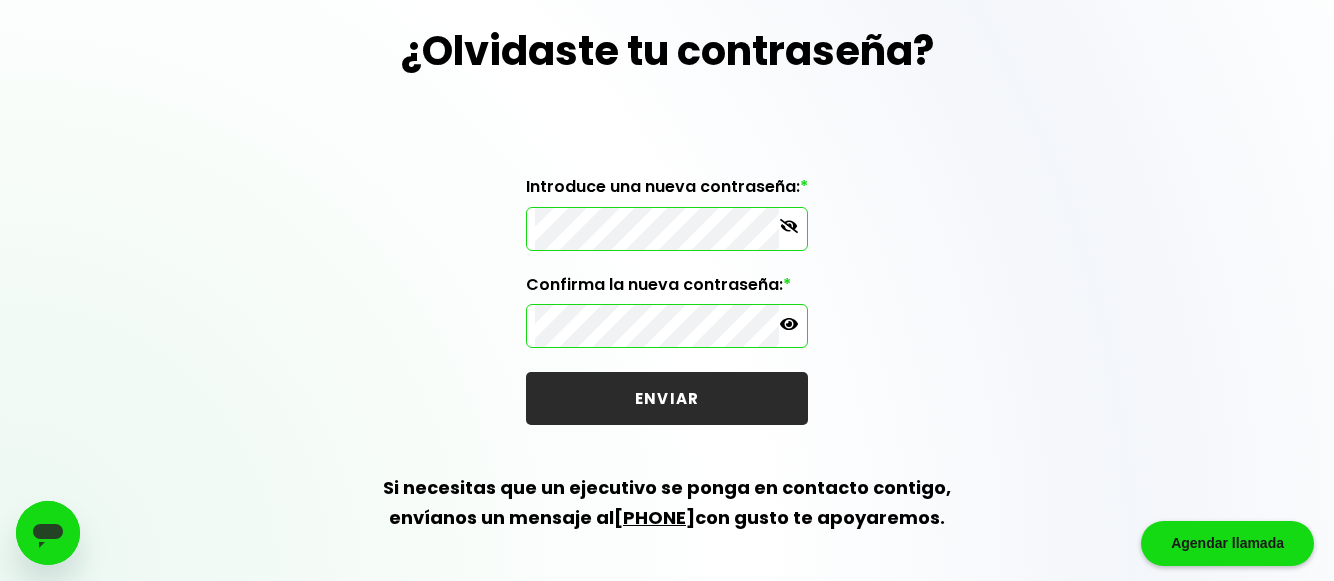 click 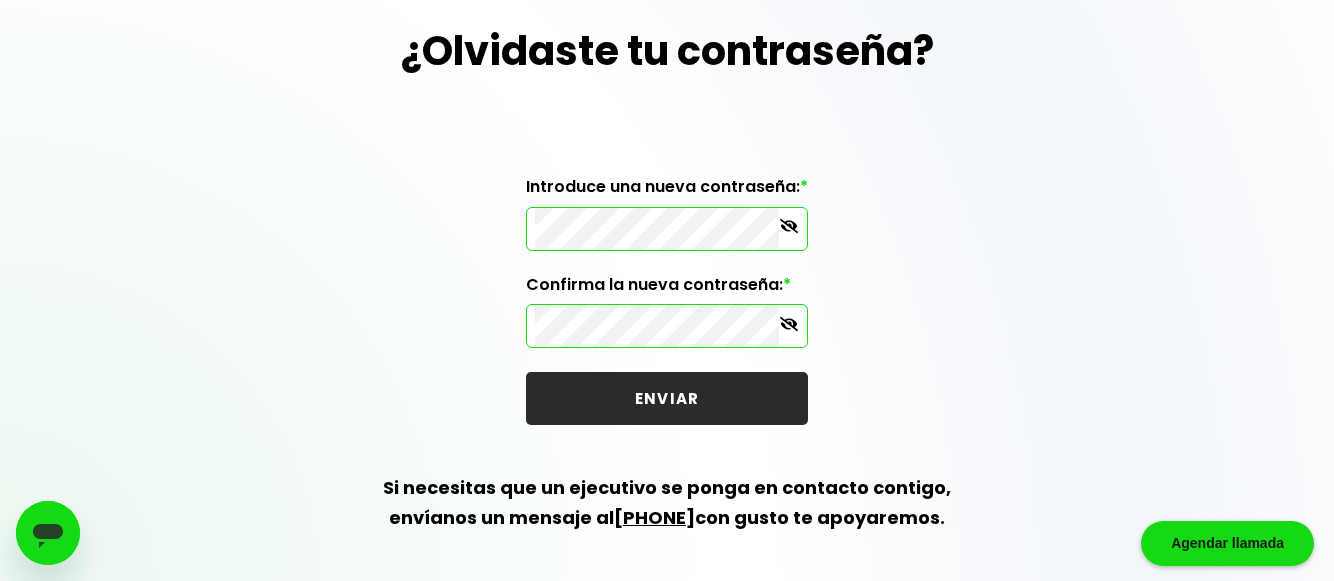 click on "ENVIAR" at bounding box center [667, 398] 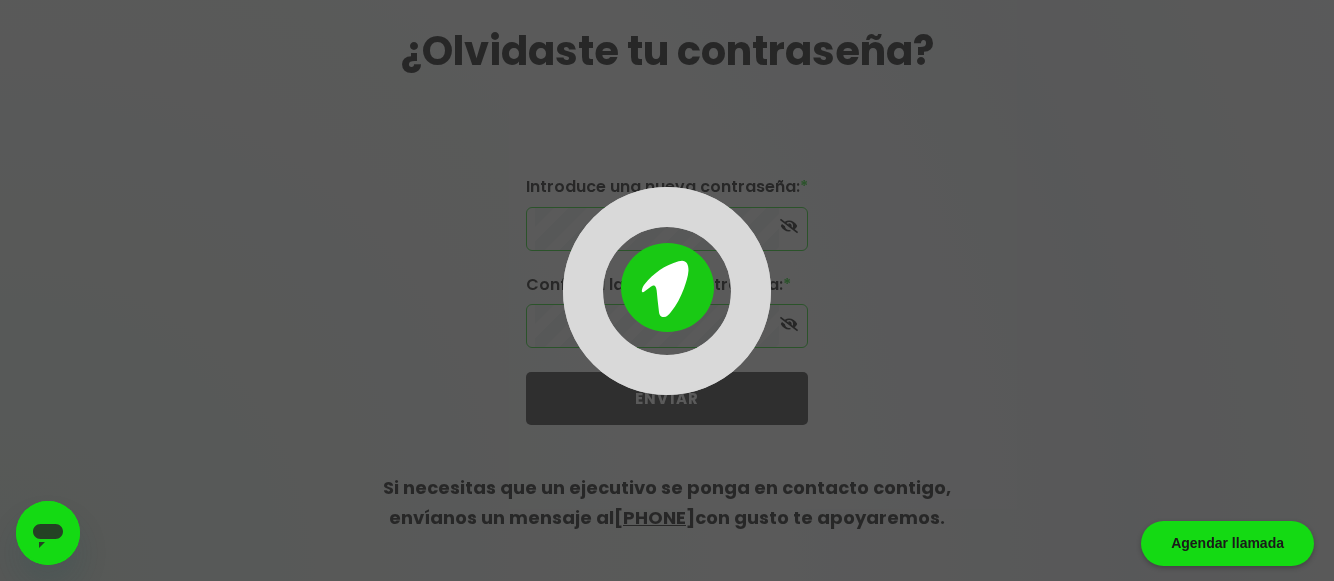 scroll, scrollTop: 21, scrollLeft: 0, axis: vertical 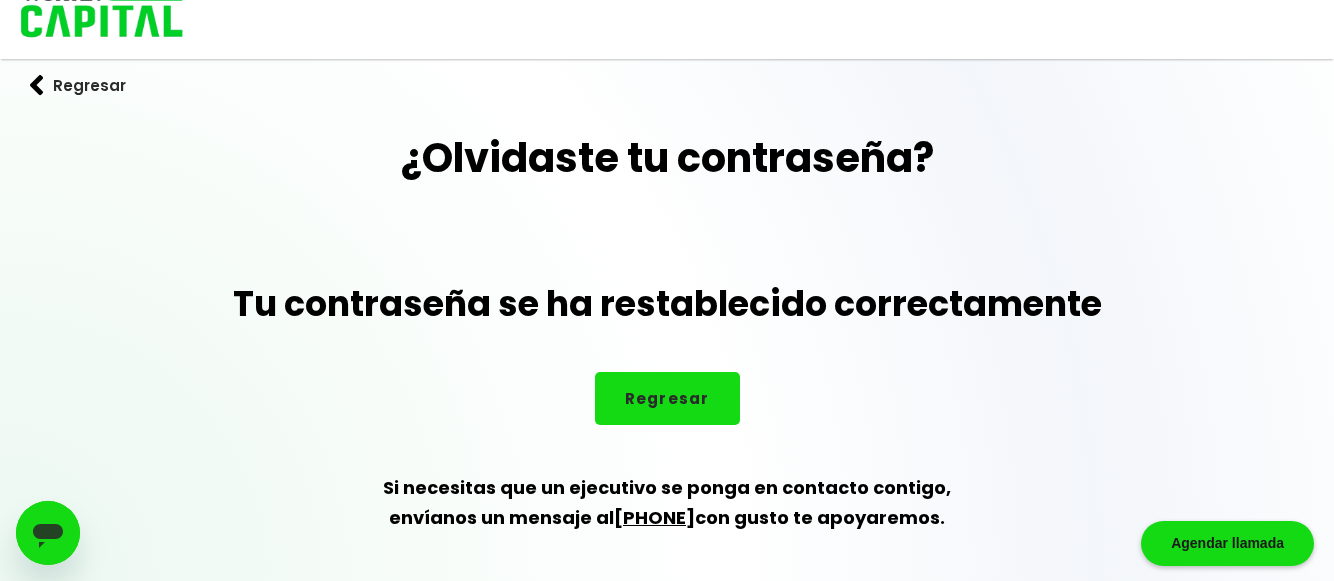 click on "Regresar" at bounding box center (667, 398) 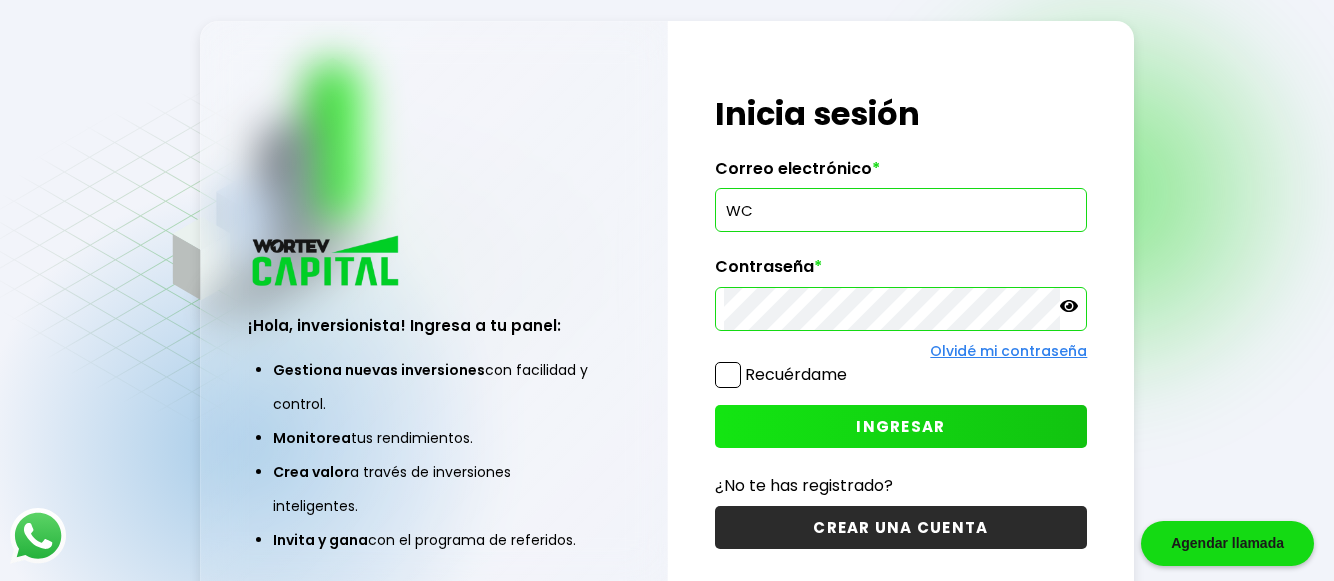 click on "INGRESAR" at bounding box center [901, 426] 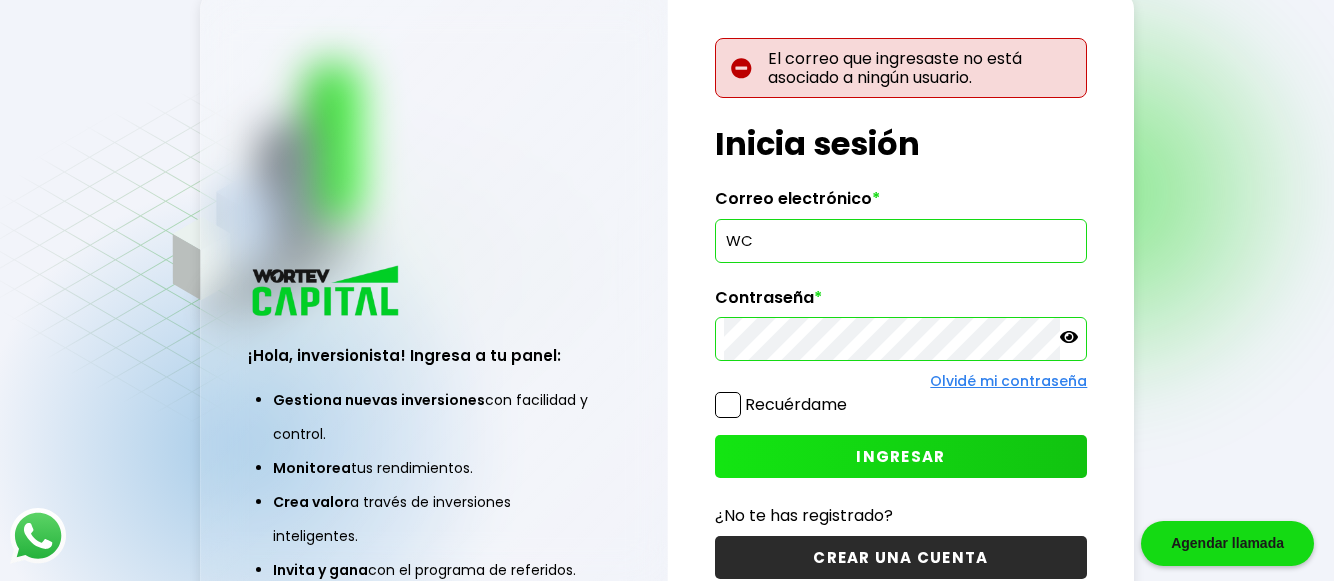 click on "WC" at bounding box center (901, 241) 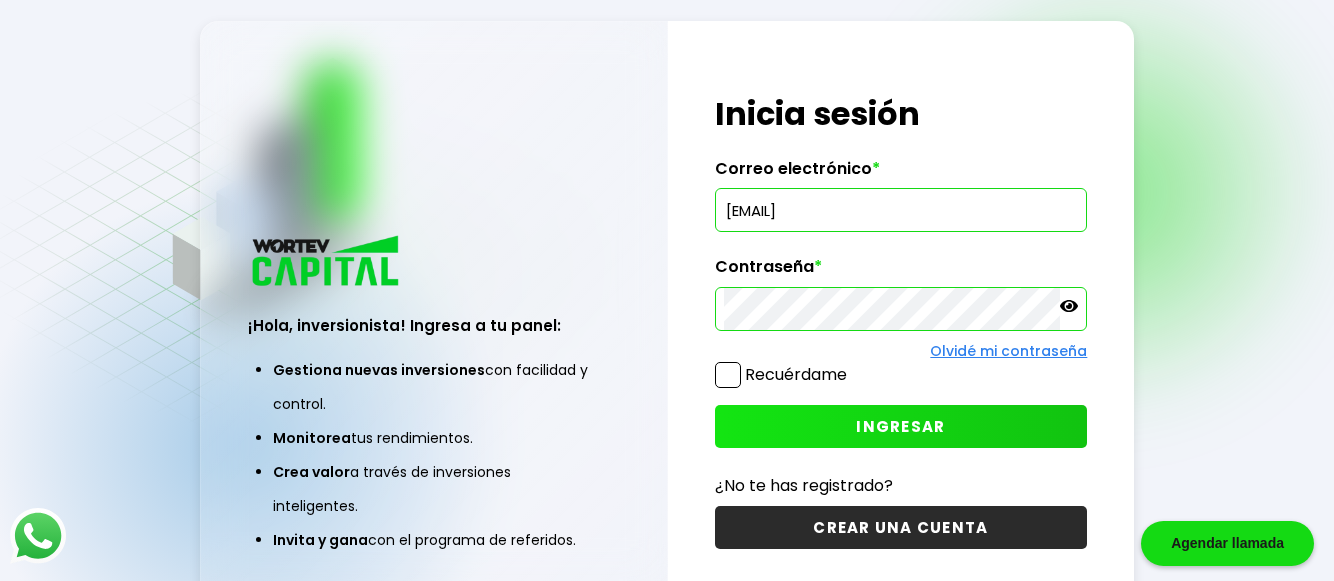type on "[EMAIL]" 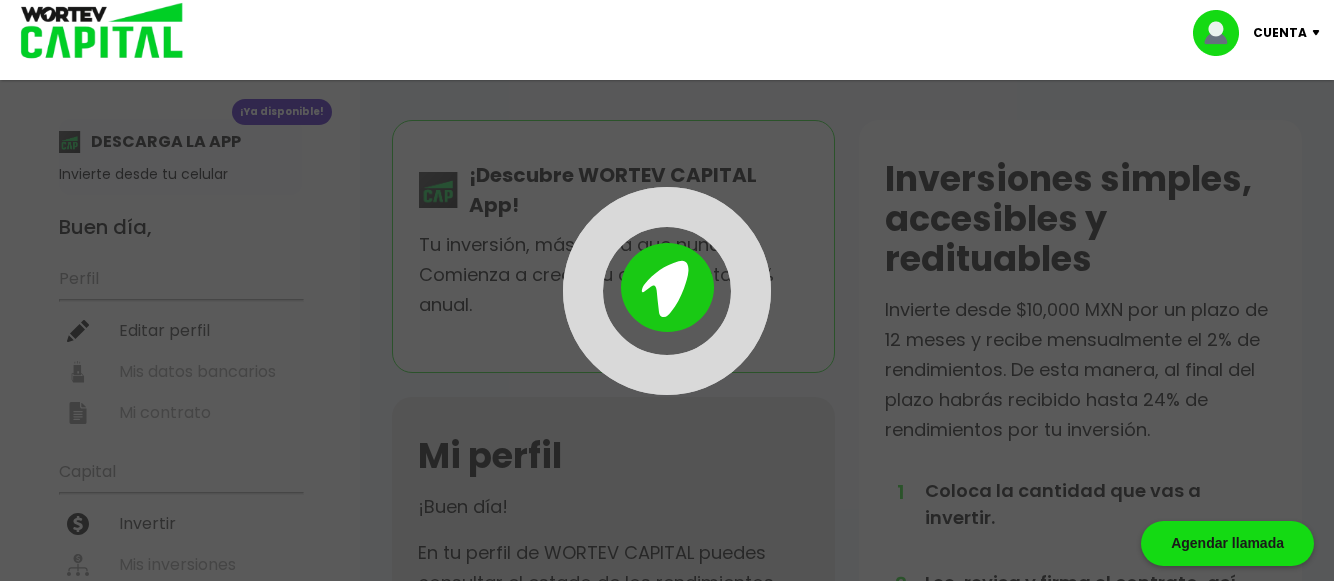 scroll, scrollTop: 0, scrollLeft: 0, axis: both 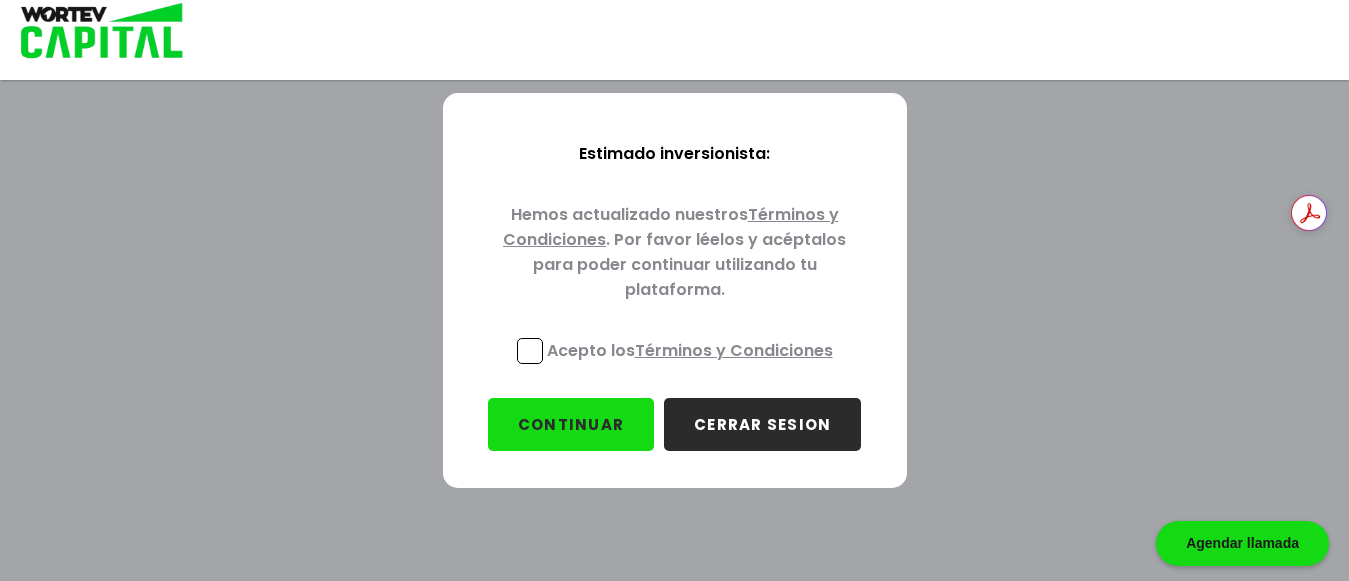 click on "Acepto los  Términos y Condiciones" at bounding box center (690, 350) 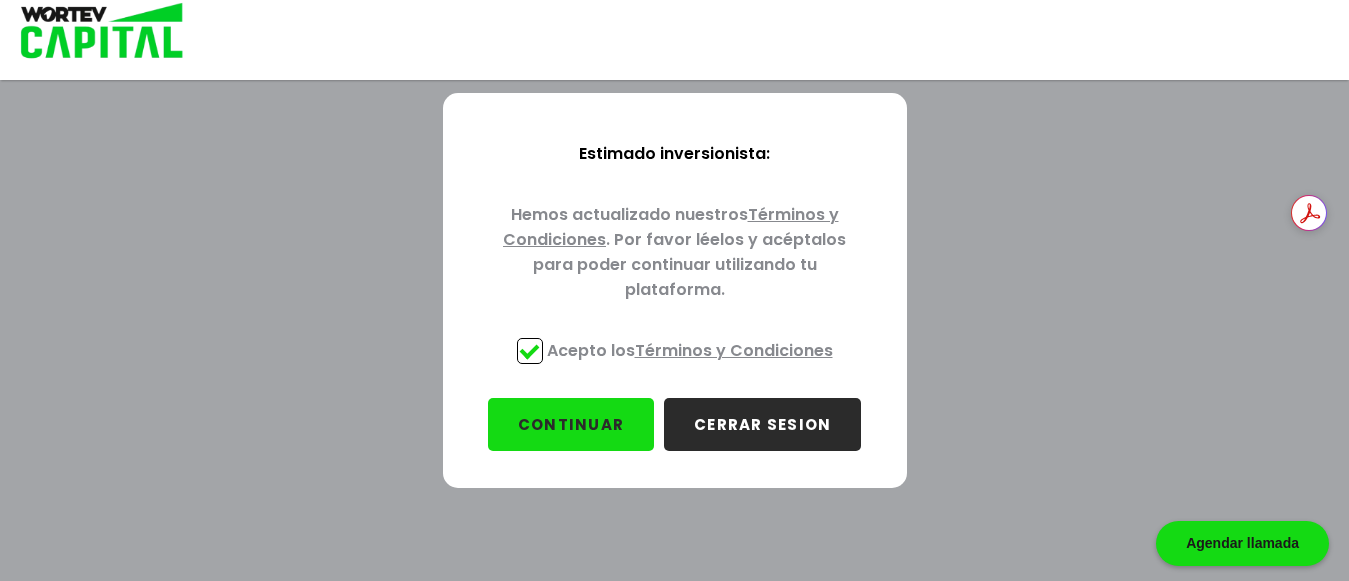 click on "CONTINUAR" at bounding box center [571, 424] 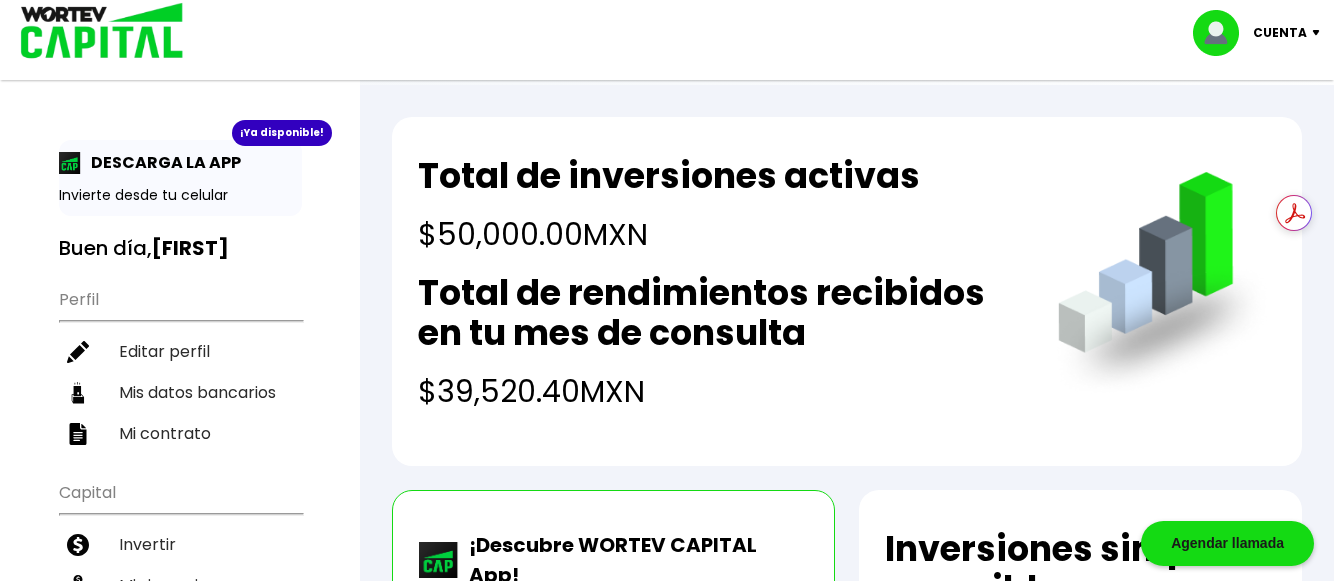 click on "Buen día  [FIRST] !  En tu perfil de WORTEV CAPITAL puedes consultar el estado de los rendimientos, editar los datos e invertir desde $10,000 MXN tantas veces como quieras. Es tu oportunidad, no lo pienses más. INVERTIR HOY  Recomiéndanos y gana Como inversionista activo de WORTEV CAPITAL, apoyas el crecimiento de emprendimientos mexicanos de alto impacto a la vez que recibes excelentes rendimientos mensuales. Así mismo, tienes acceso a nuestro Programa de Referidos, con el que puedes obtener bonos adicionales al recomendarnos. Por cada persona que realice su primera inversión gracias a tu recomendación,  recibe $2,000 MXN  mientras que tu referido, recibirá $1,000 MXN. RECOMENDAR A ALGUIEN Inversiones simples, accesibles y redituables 1   2   3   4   5" at bounding box center [847, 999] 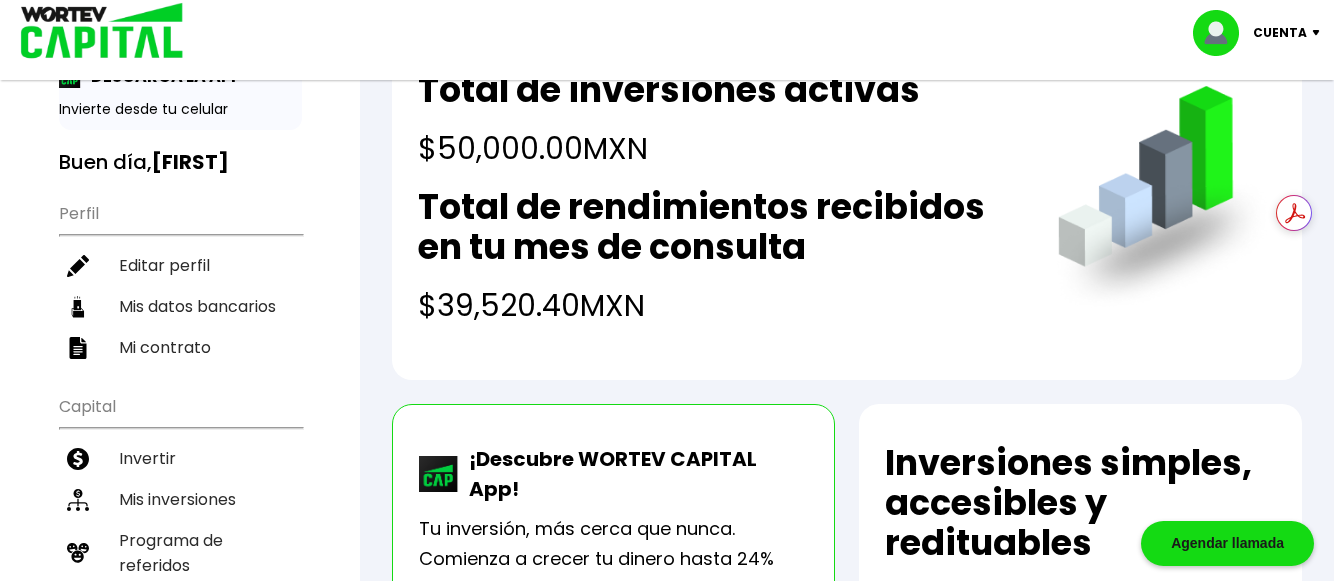 scroll, scrollTop: 200, scrollLeft: 0, axis: vertical 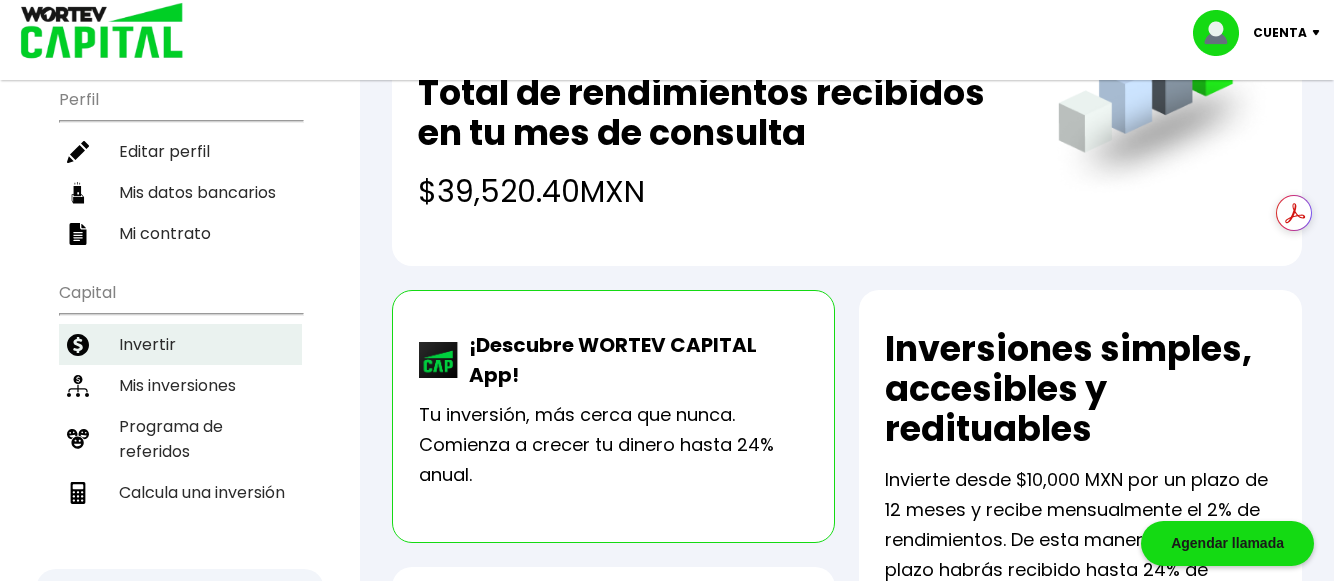 click on "Invertir" at bounding box center (180, 344) 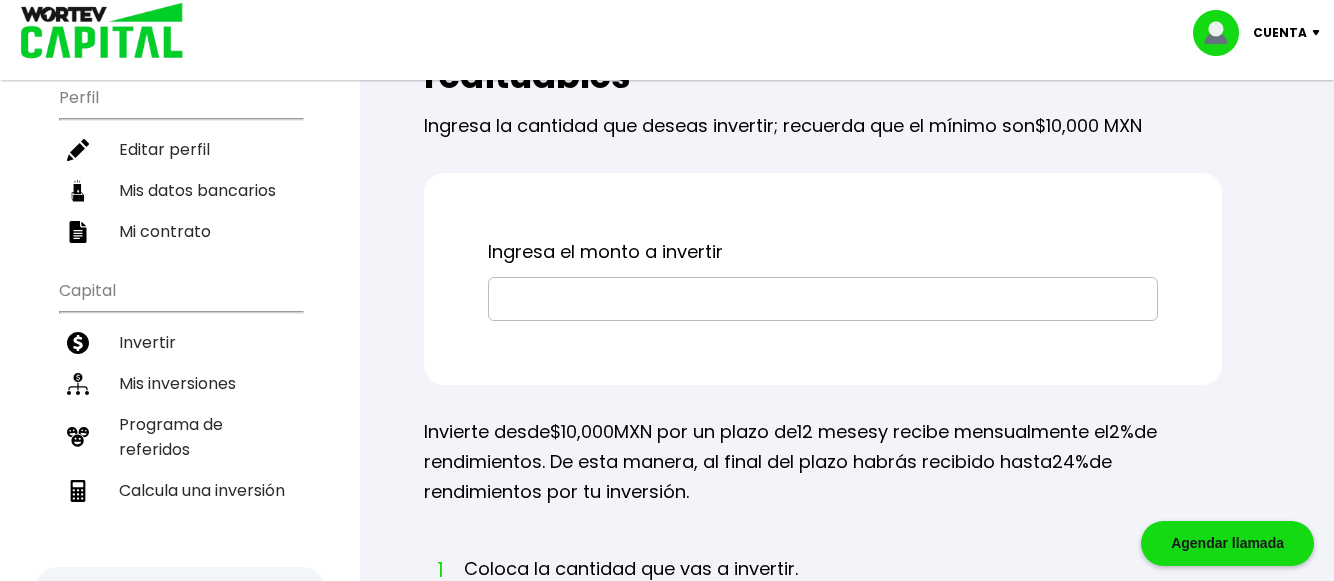 scroll, scrollTop: 200, scrollLeft: 0, axis: vertical 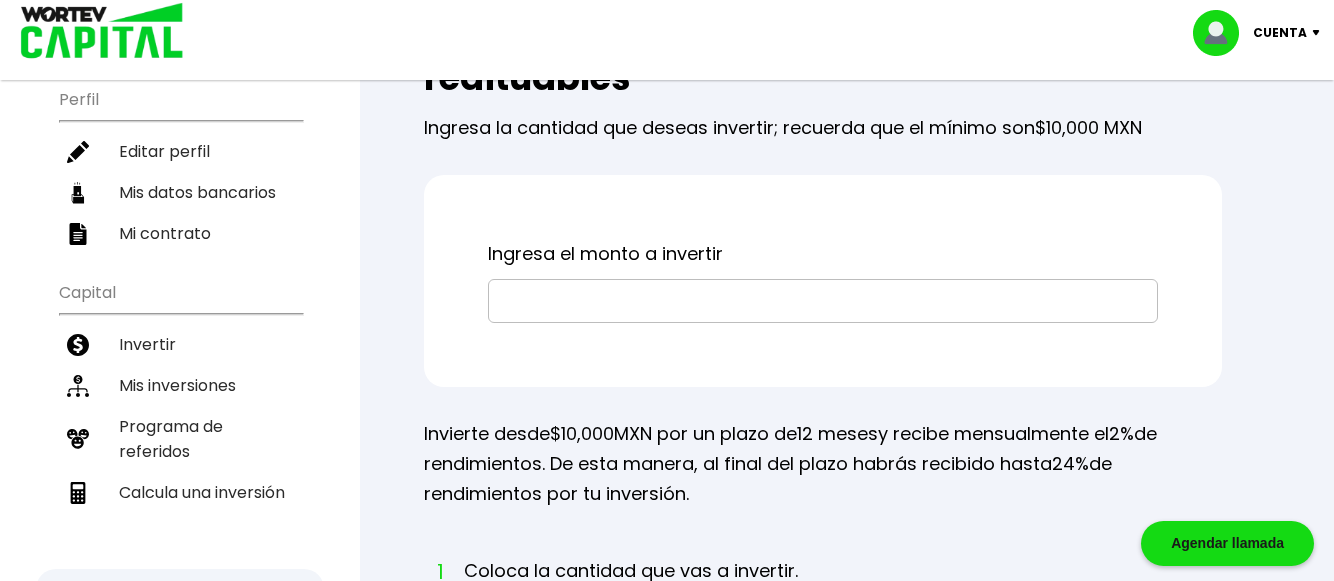 click at bounding box center [823, 301] 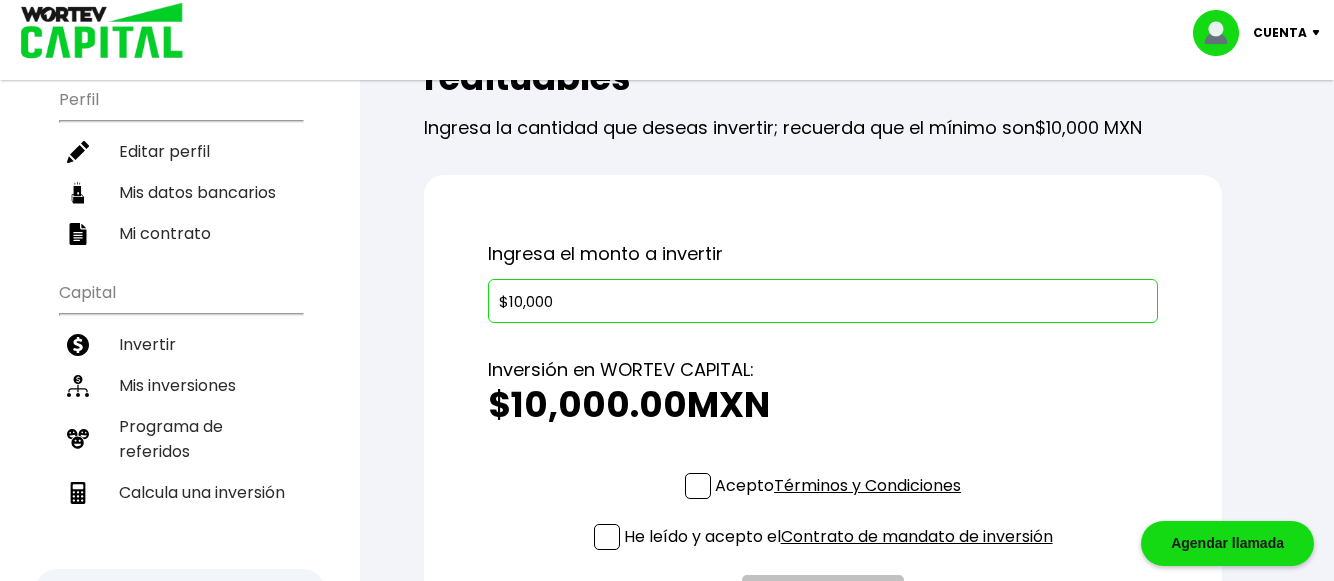 scroll, scrollTop: 300, scrollLeft: 0, axis: vertical 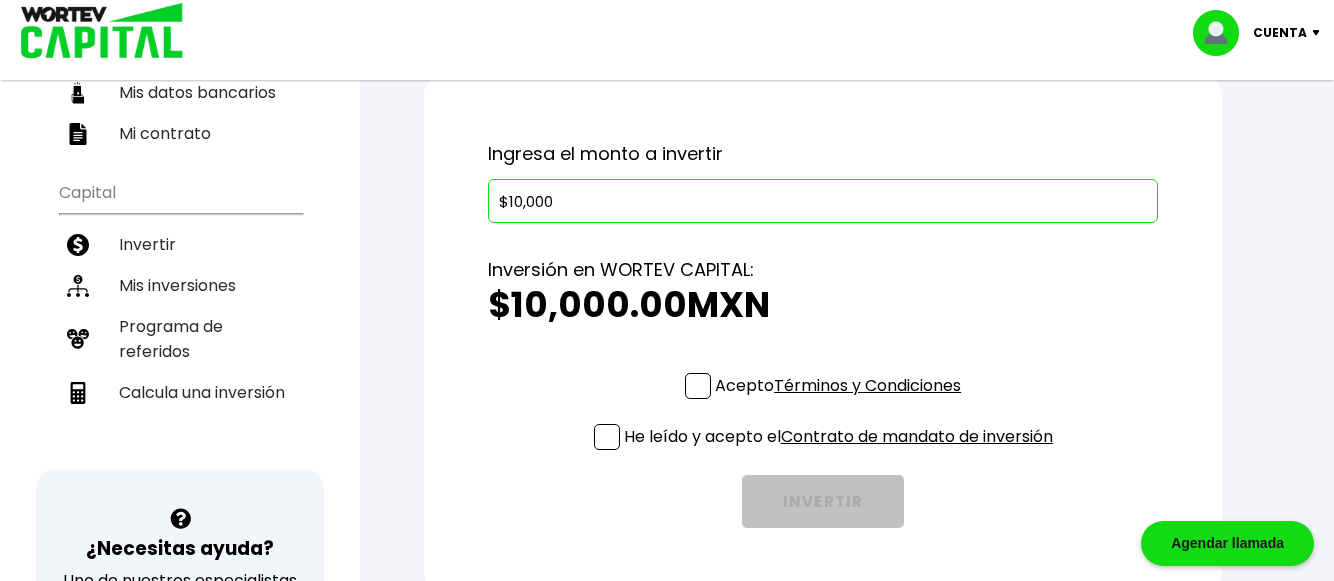 type on "$10,000" 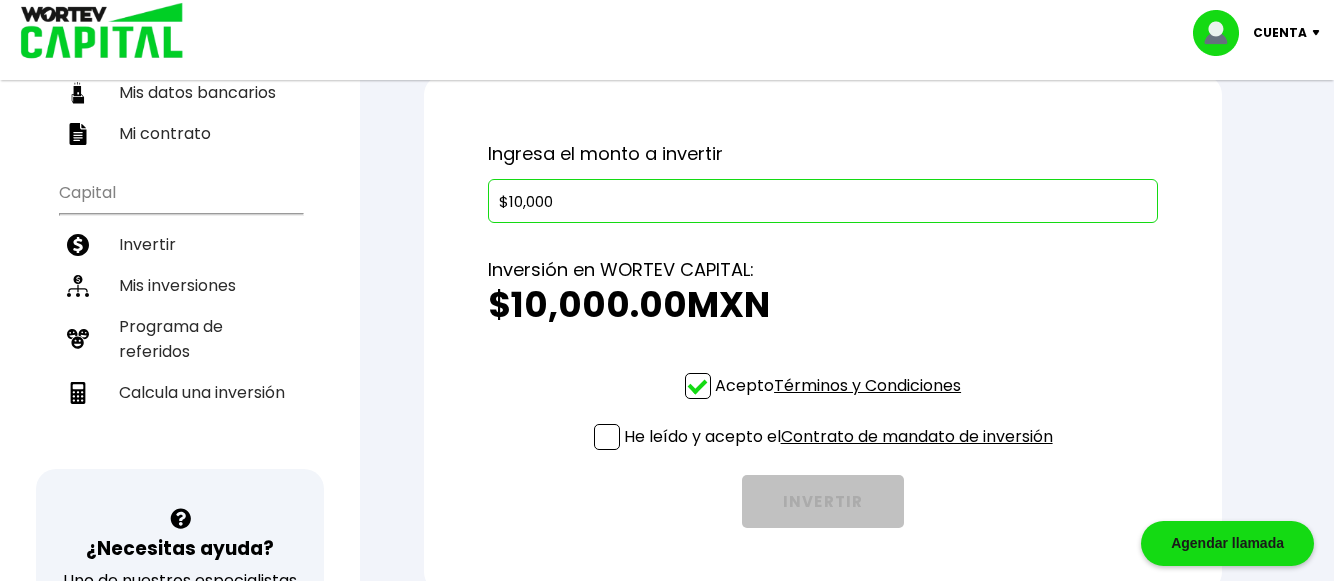 click on "He leído y acepto el  Contrato de mandato de inversión" at bounding box center (823, 441) 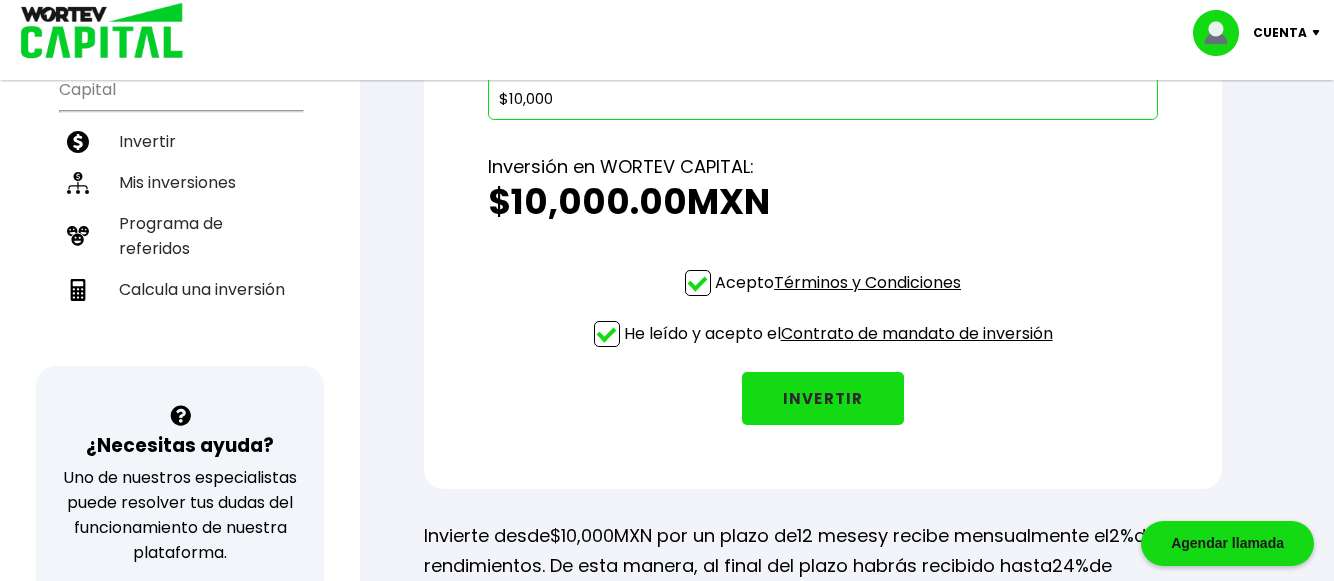 scroll, scrollTop: 369, scrollLeft: 0, axis: vertical 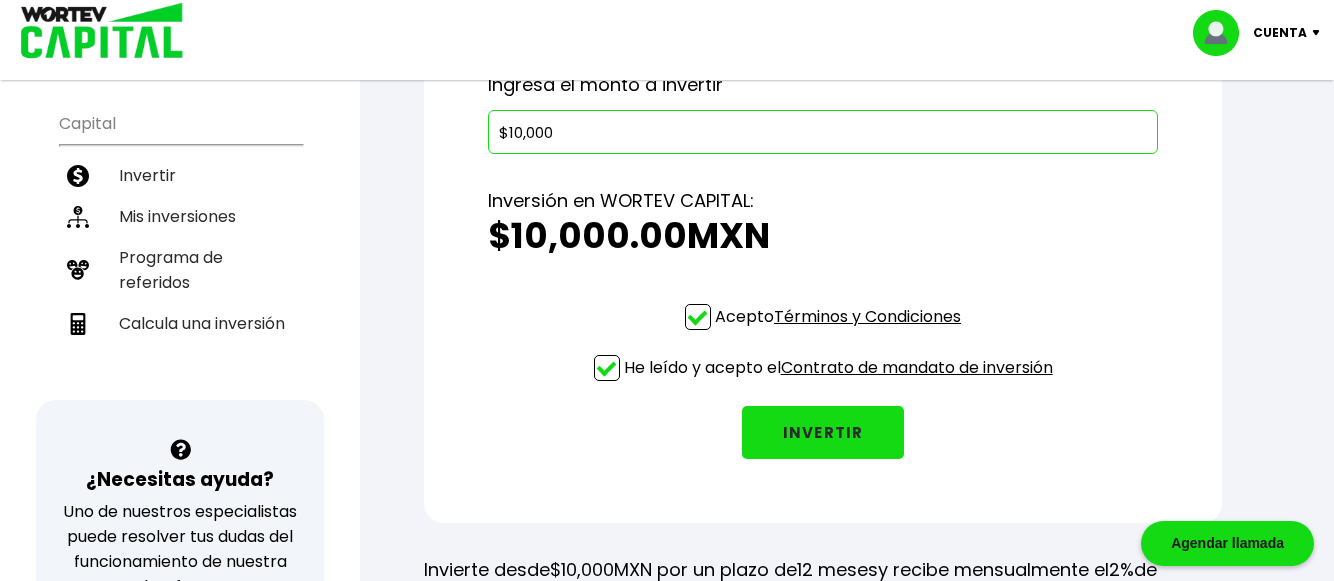 click on "INVERTIR" at bounding box center (823, 432) 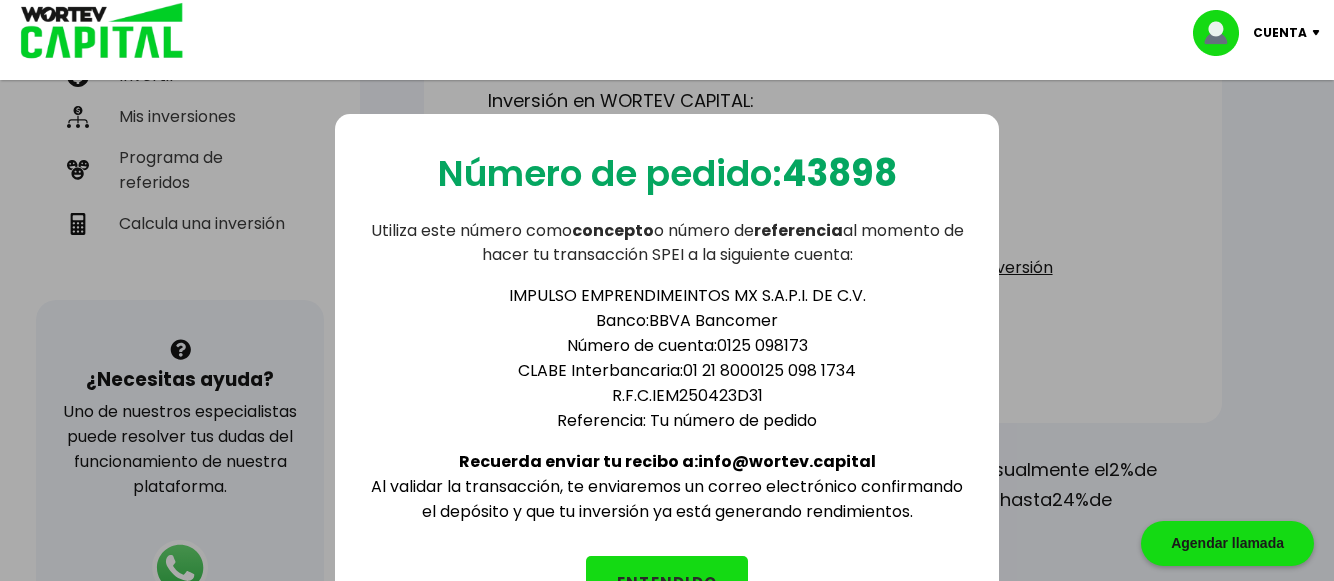 scroll, scrollTop: 569, scrollLeft: 0, axis: vertical 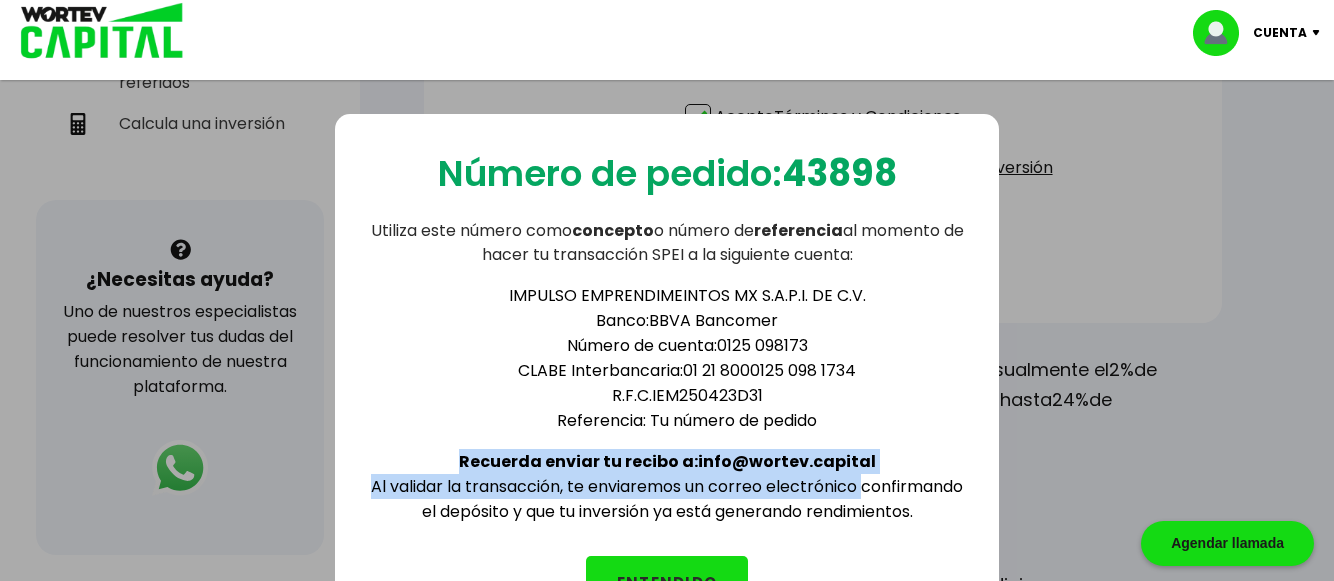 drag, startPoint x: 864, startPoint y: 481, endPoint x: 877, endPoint y: 444, distance: 39.217342 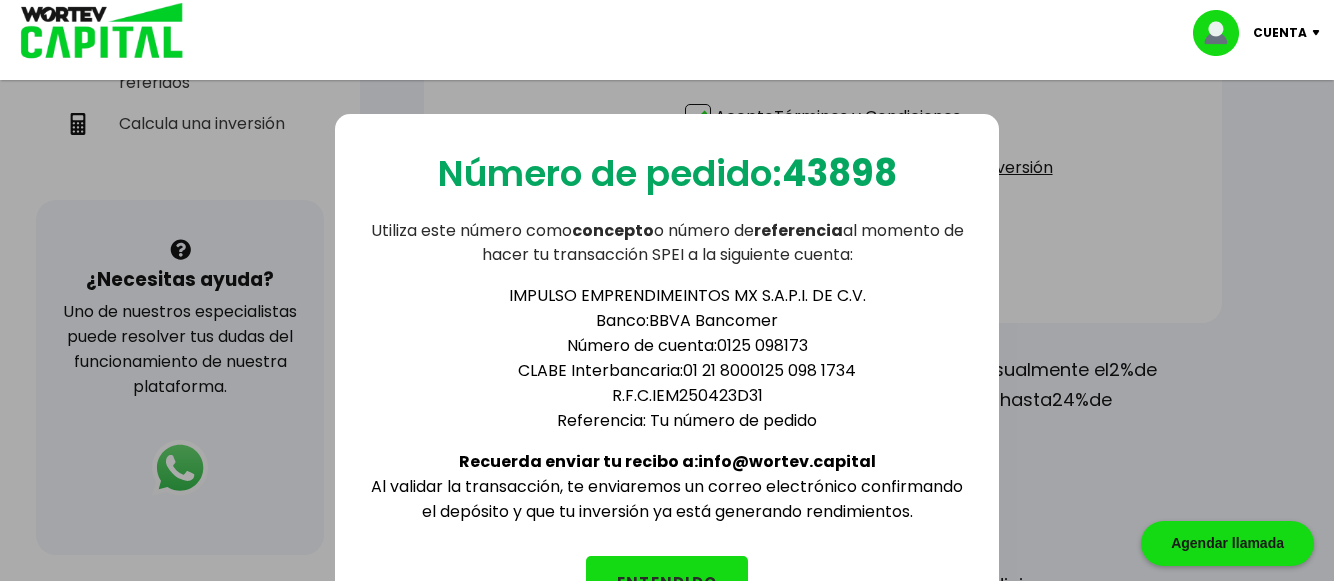 click on "IMPULSO EMPRENDIMEINTOS MX S.A.P.I. DE C.V. Banco:  BBVA Bancomer Número de cuenta:  0125 098173 CLABE Interbancaria:  01 21 8000125 098 1734 R.F.C.  IEM250423D31 Referencia: Tu número de pedido Recuerda enviar tu recibo a:  [EMAIL] Al validar la transacción, te enviaremos un correo electrónico confirmando el depósito y que tu inversión ya está generando rendimientos." at bounding box center [667, 395] 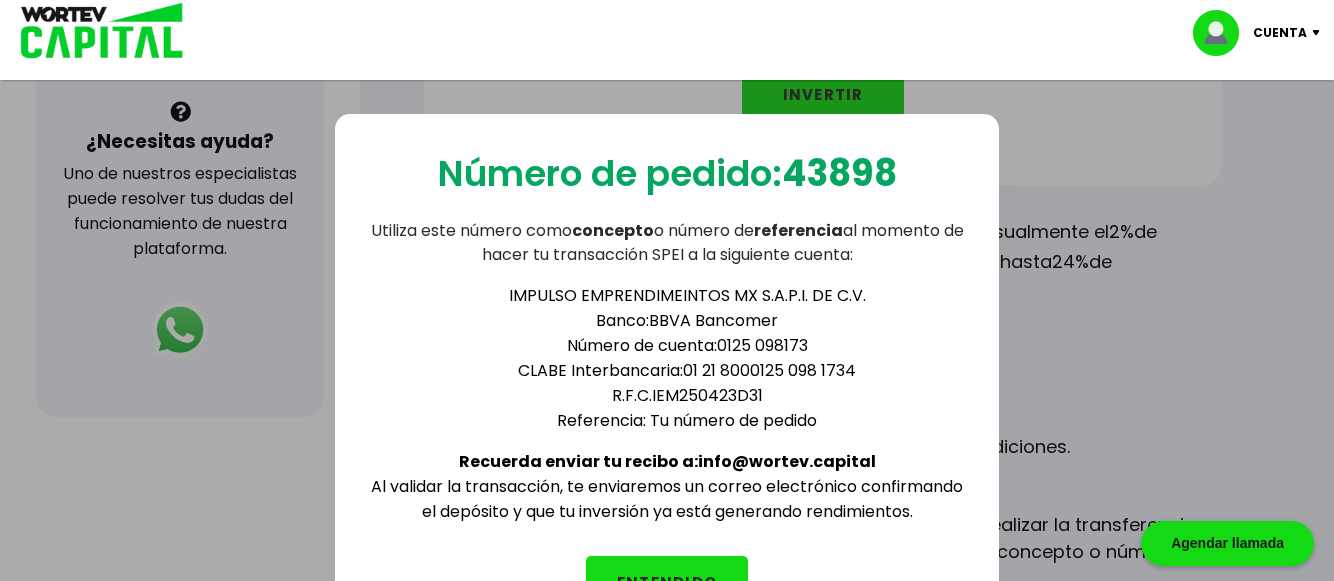 scroll, scrollTop: 740, scrollLeft: 0, axis: vertical 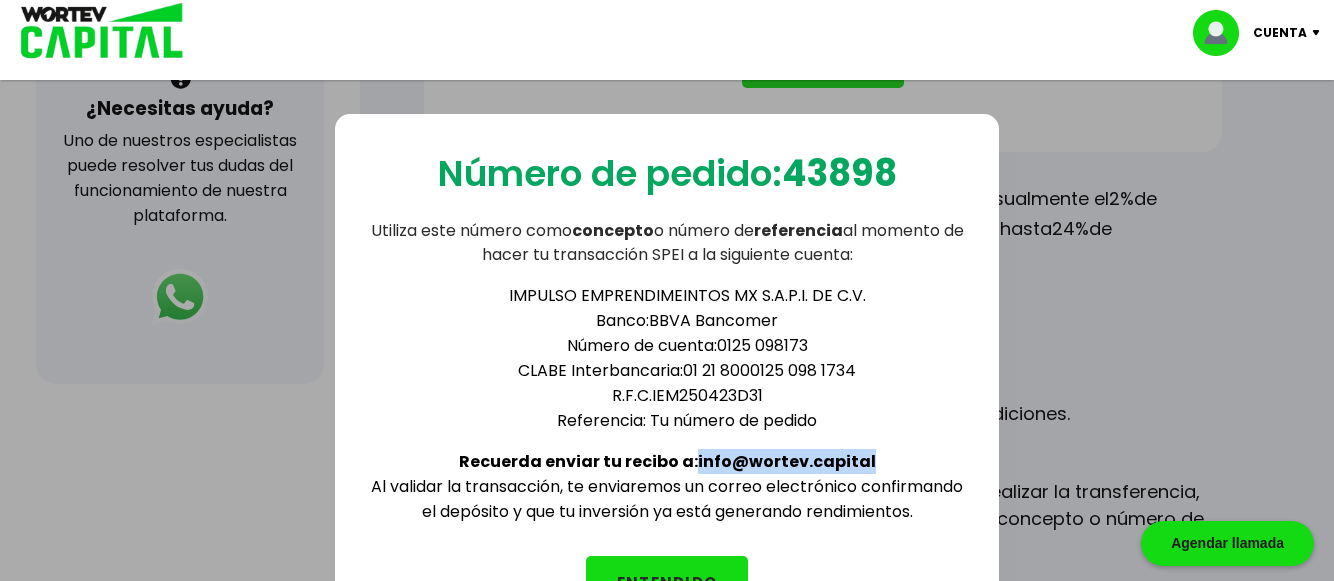 drag, startPoint x: 697, startPoint y: 464, endPoint x: 870, endPoint y: 467, distance: 173.02602 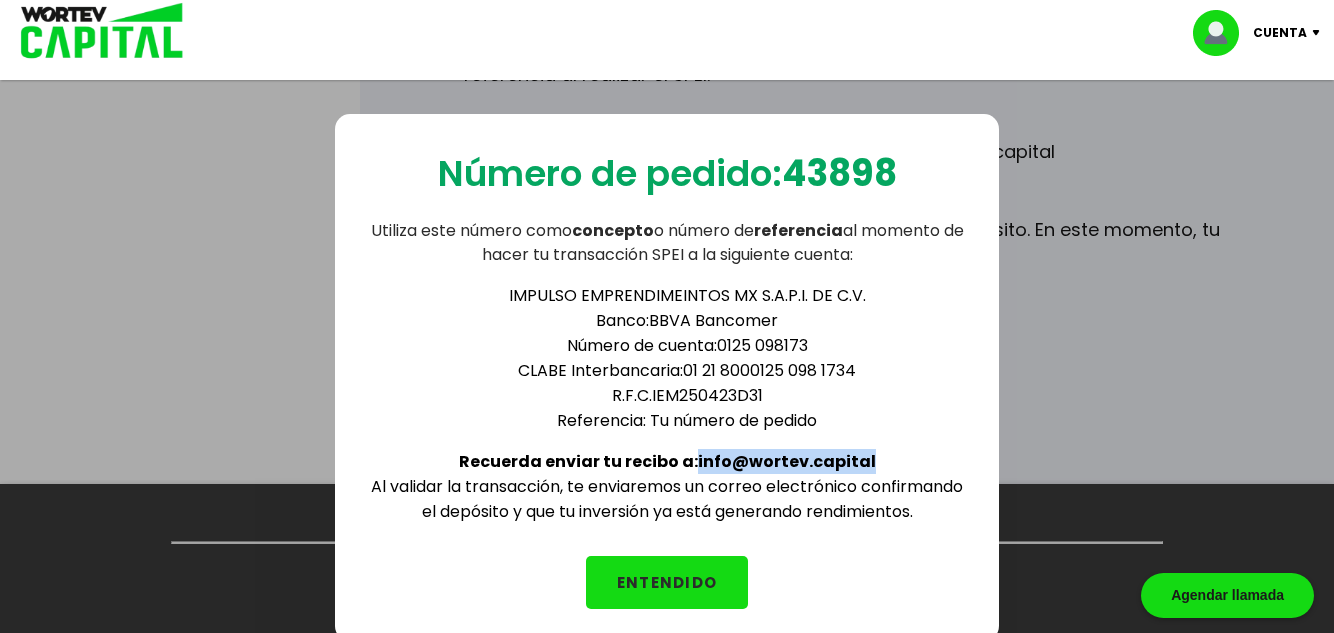 scroll, scrollTop: 1217, scrollLeft: 0, axis: vertical 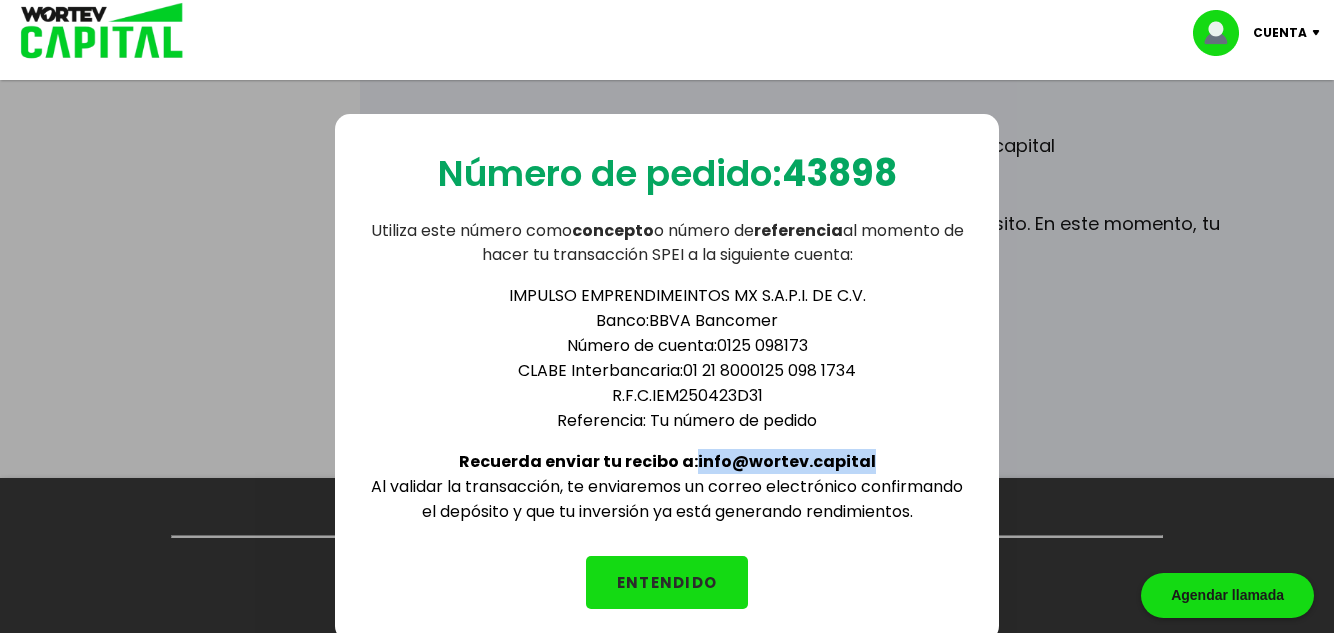 click on "ENTENDIDO" at bounding box center [667, 582] 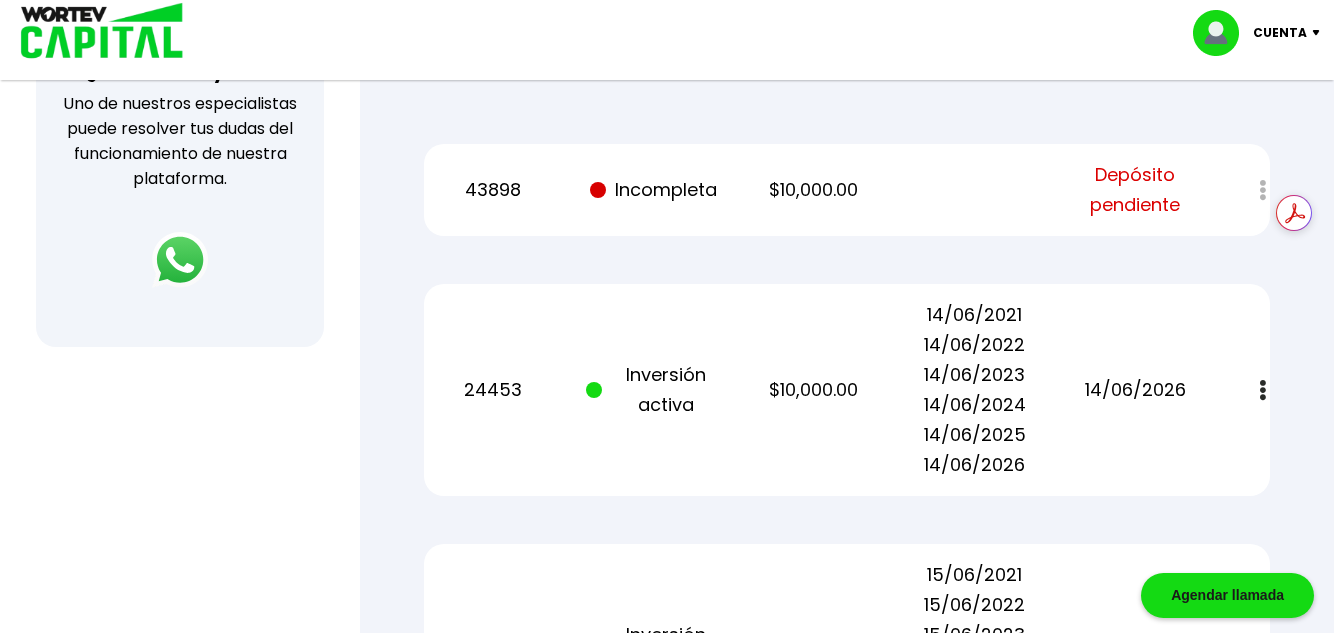scroll, scrollTop: 773, scrollLeft: 0, axis: vertical 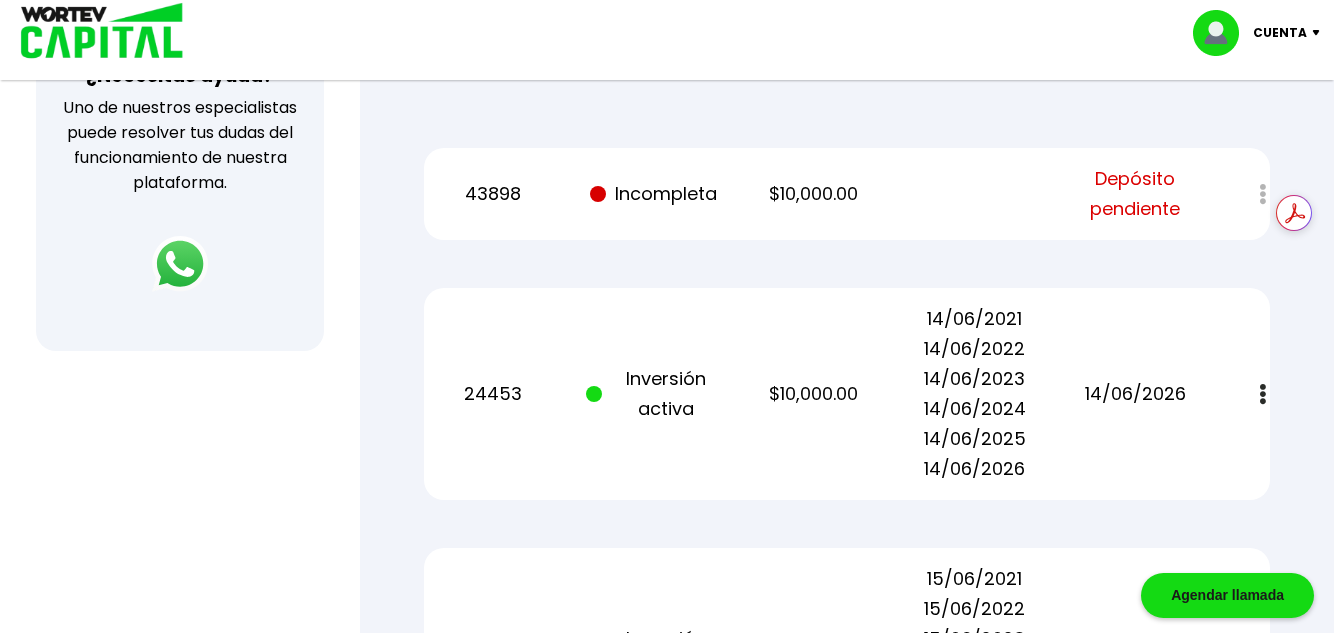 click at bounding box center [1263, 394] 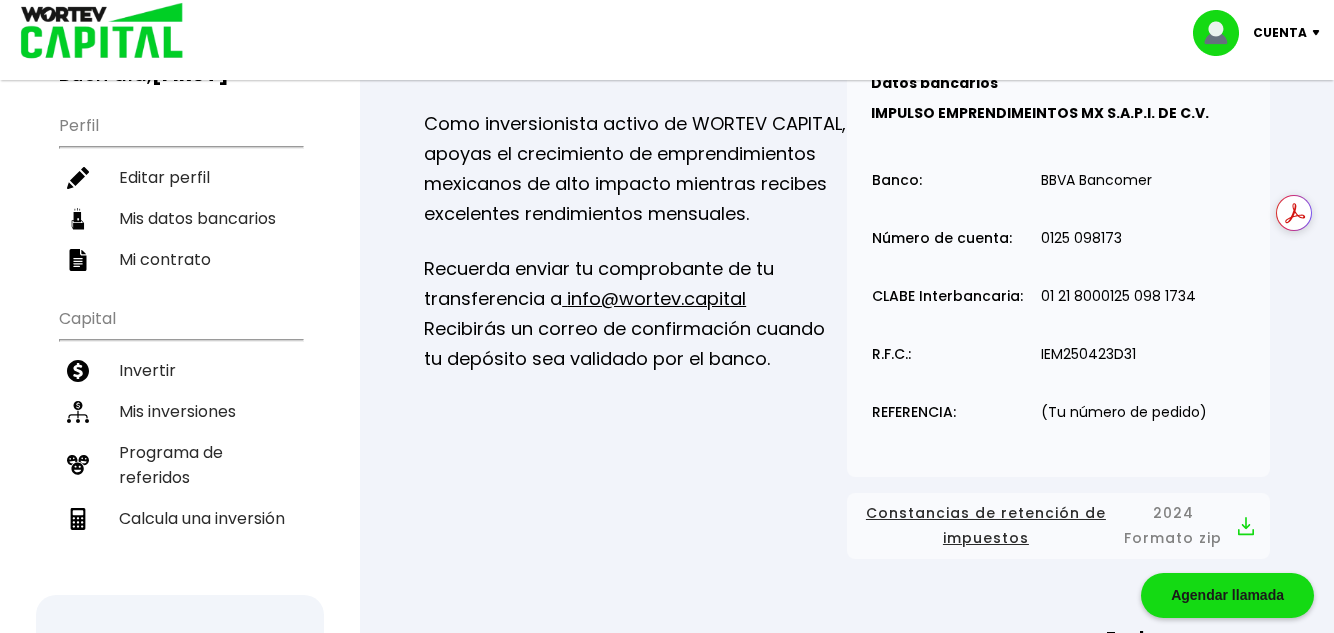 scroll, scrollTop: 173, scrollLeft: 0, axis: vertical 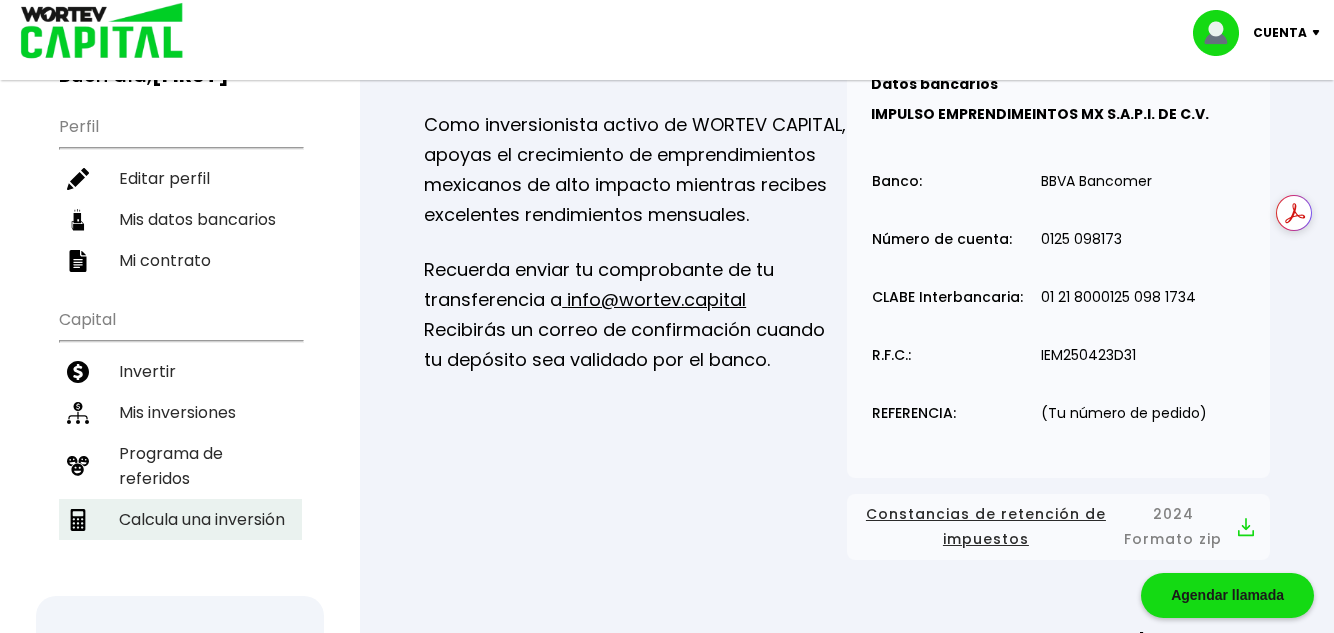 click on "Calcula una inversión" at bounding box center (180, 519) 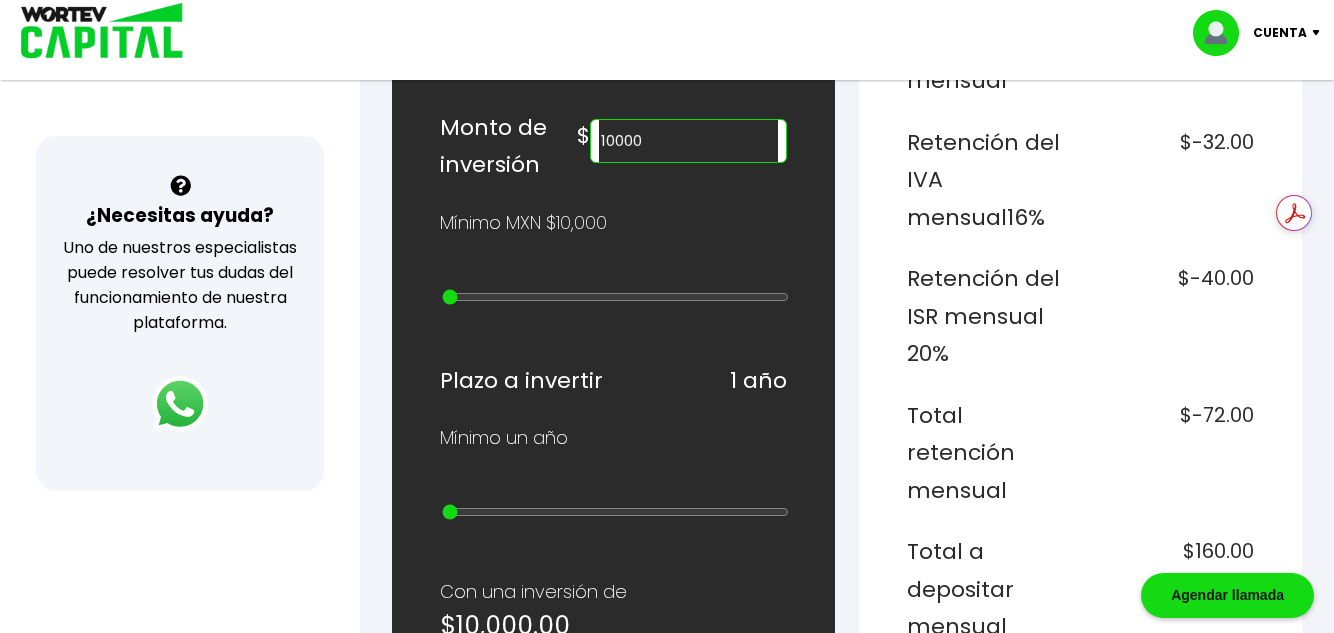 scroll, scrollTop: 600, scrollLeft: 0, axis: vertical 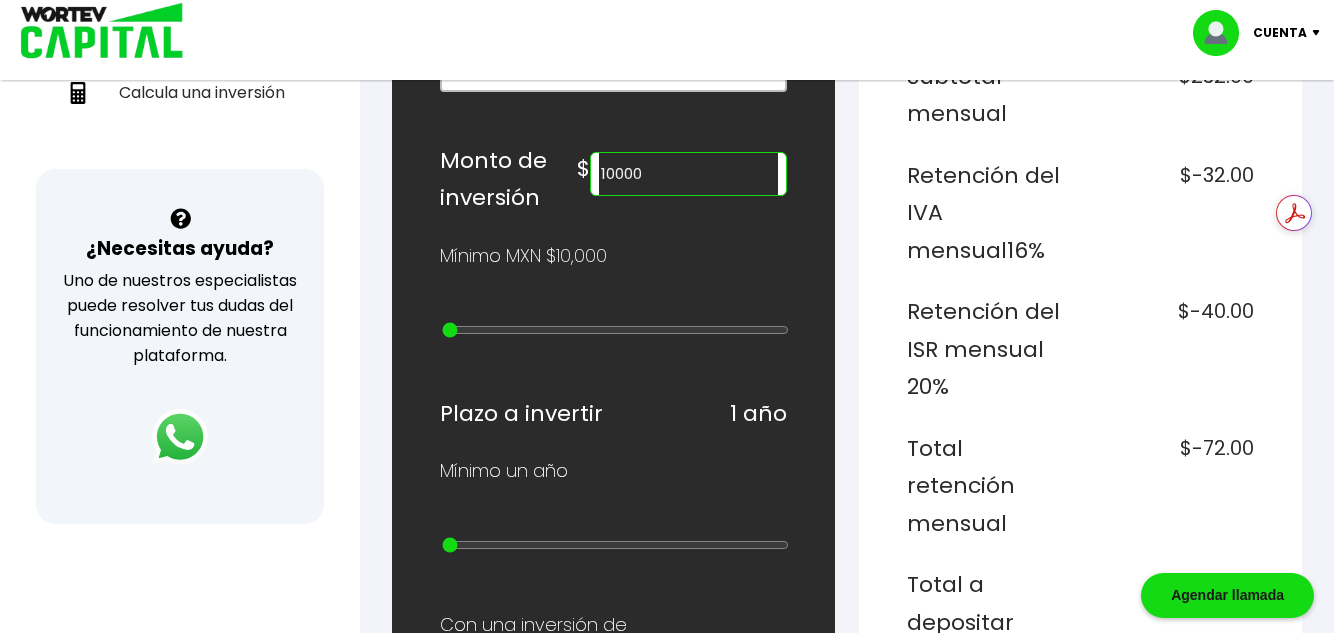 type on "20000" 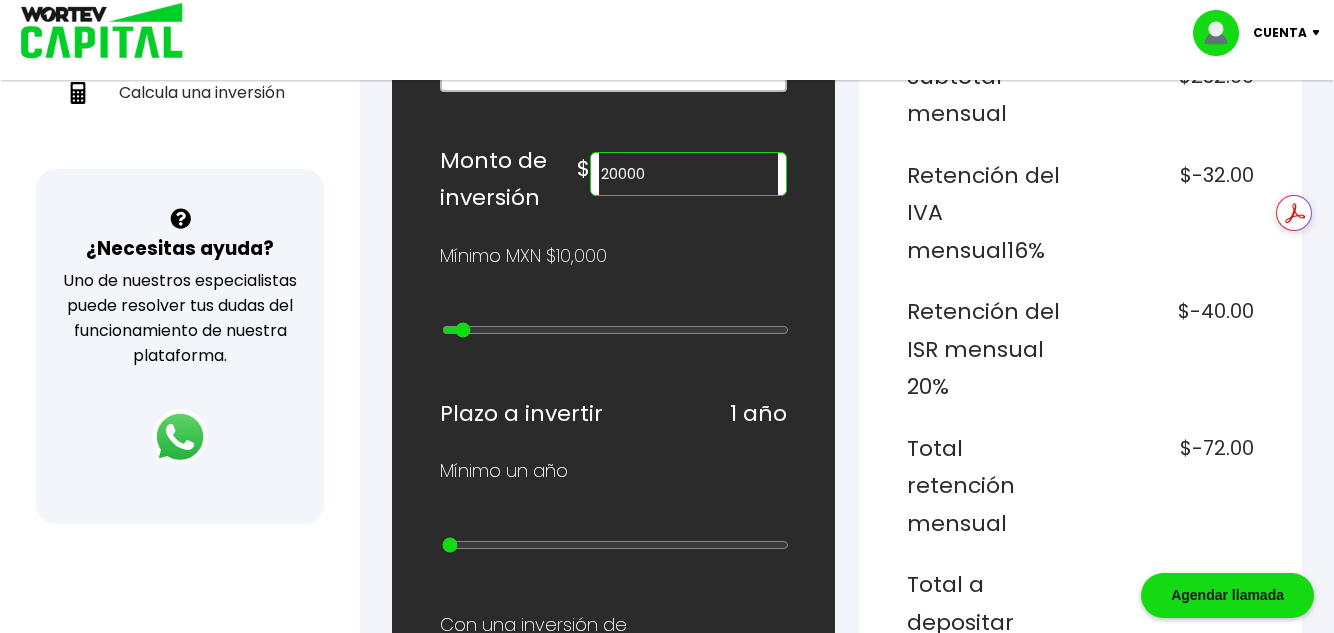 type on "30000" 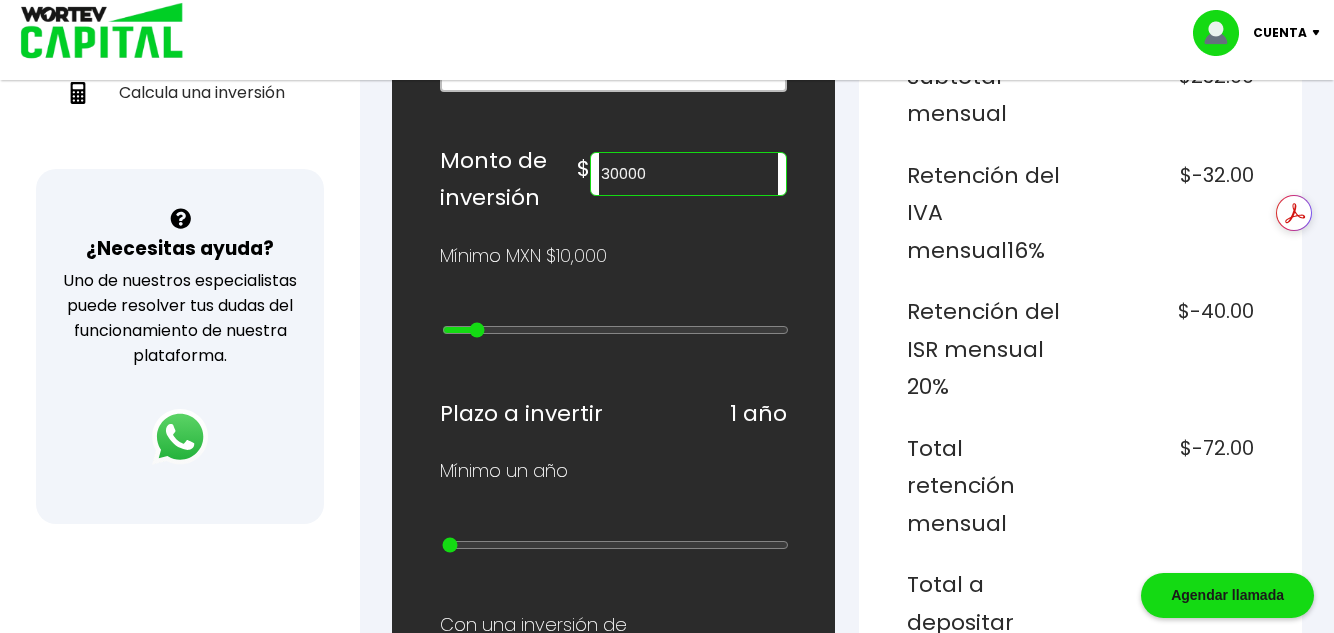 type on "40000" 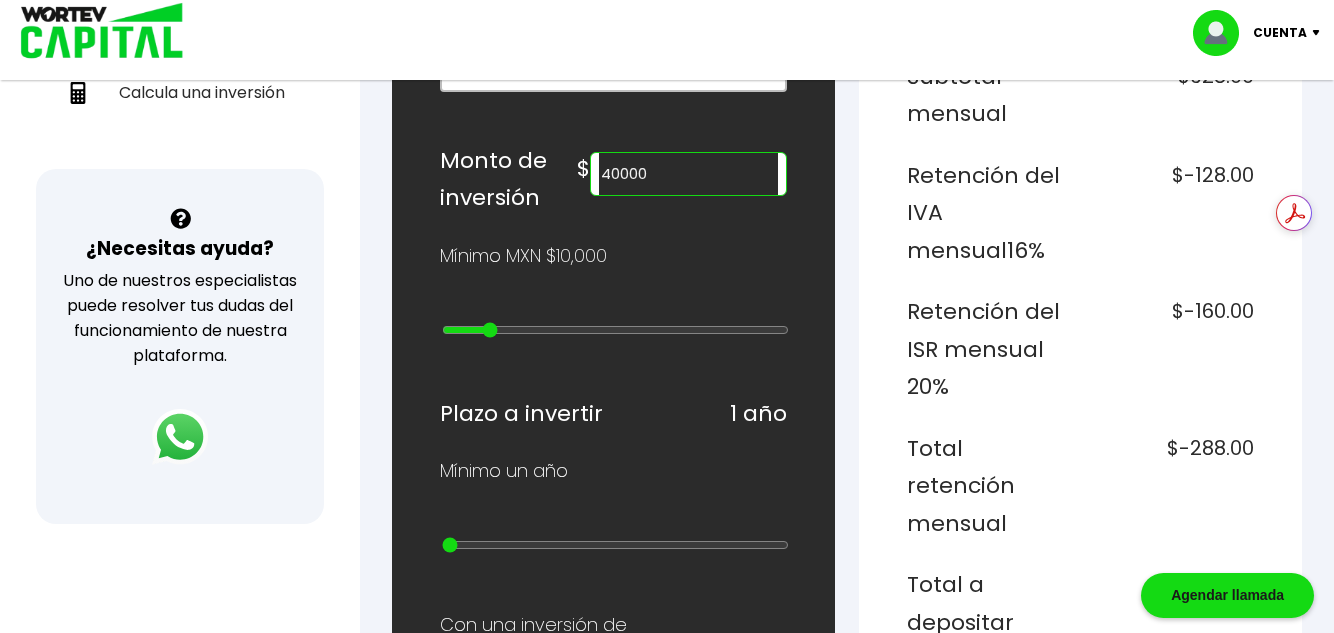 type on "50000" 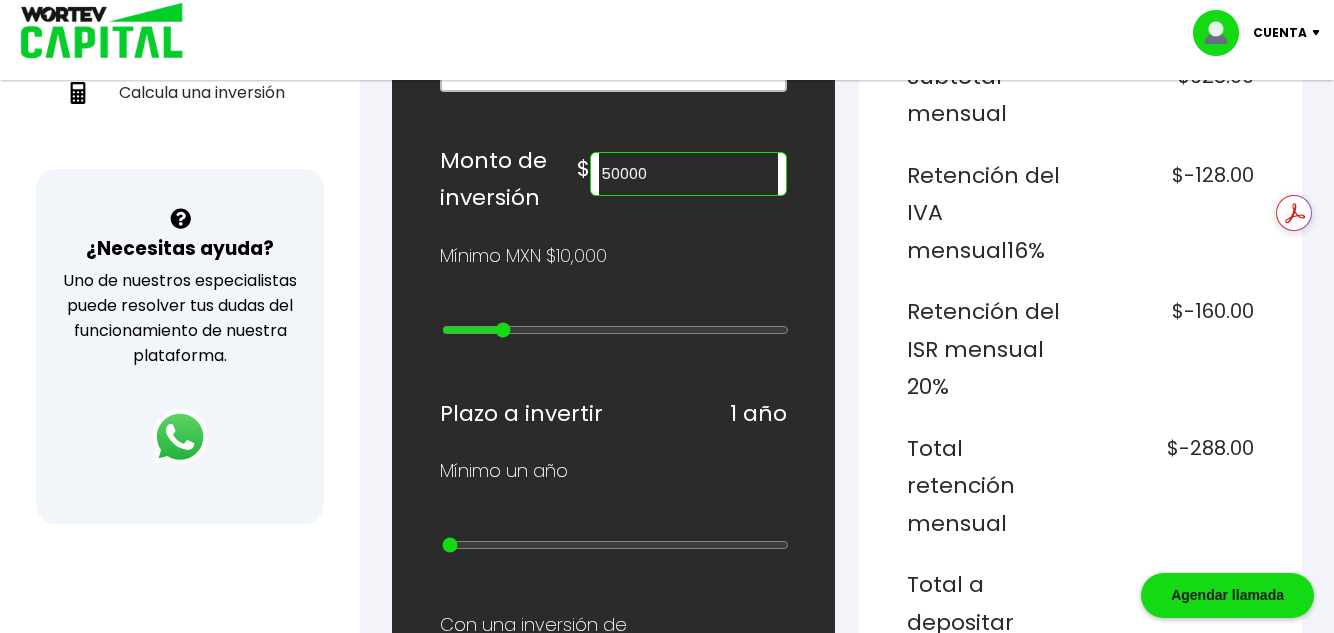 type on "60000" 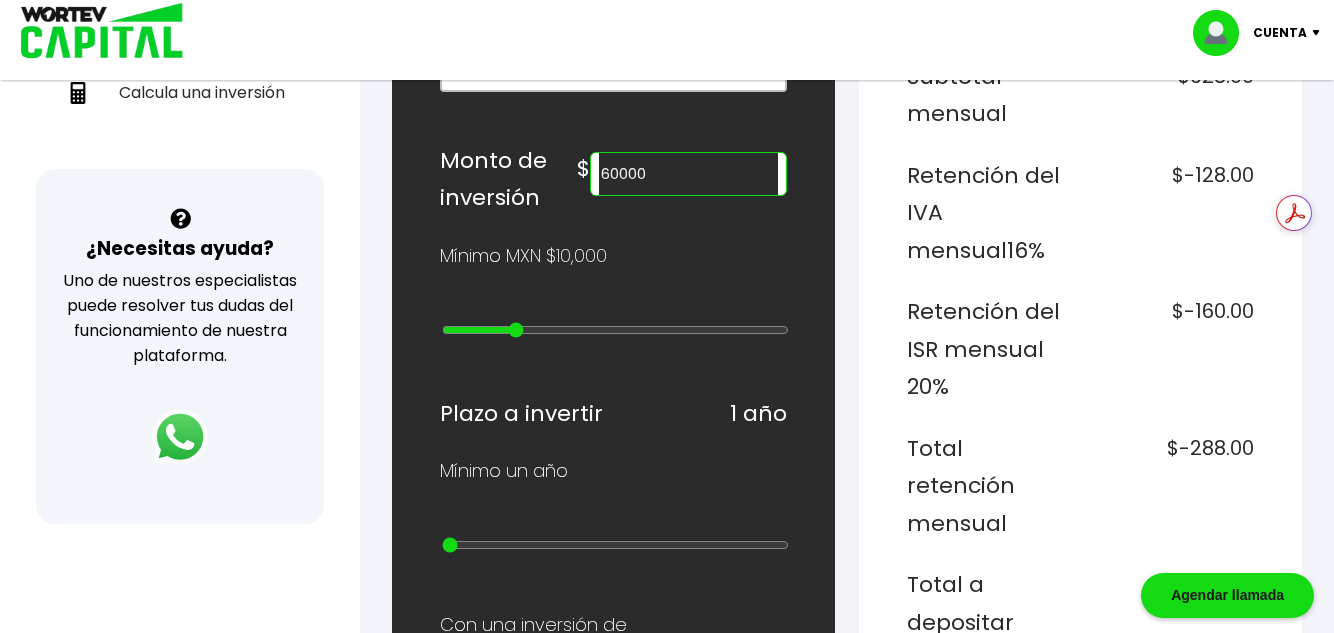 type on "70000" 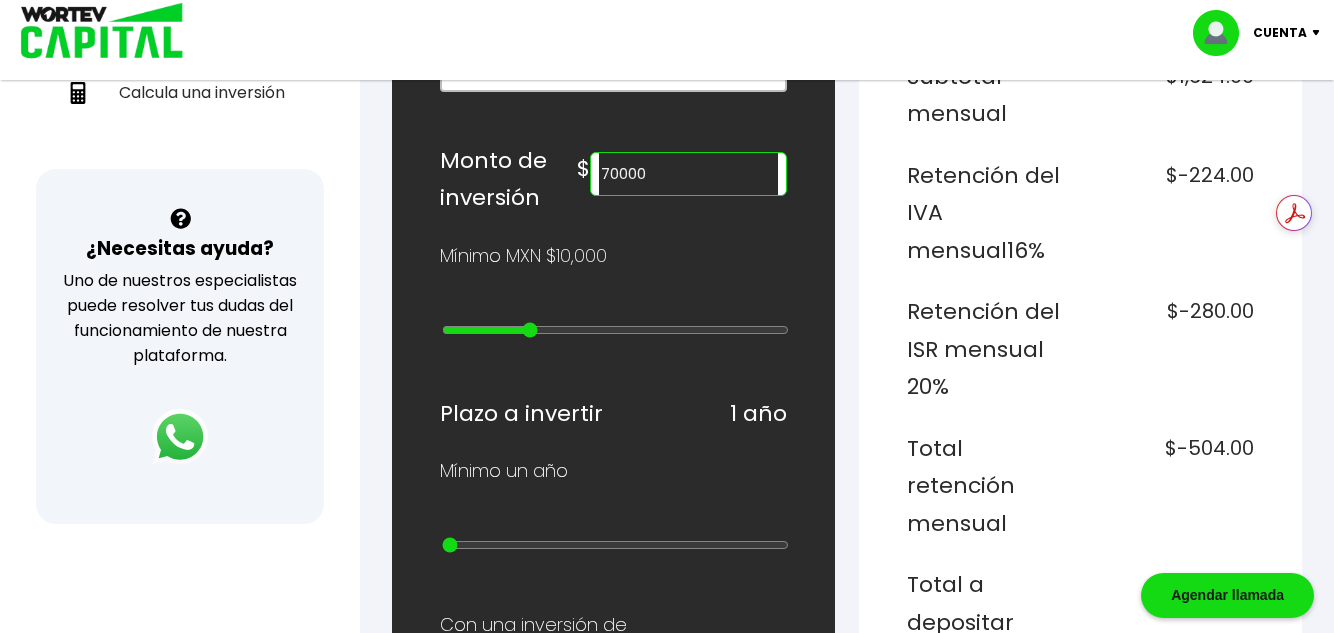 type on "80000" 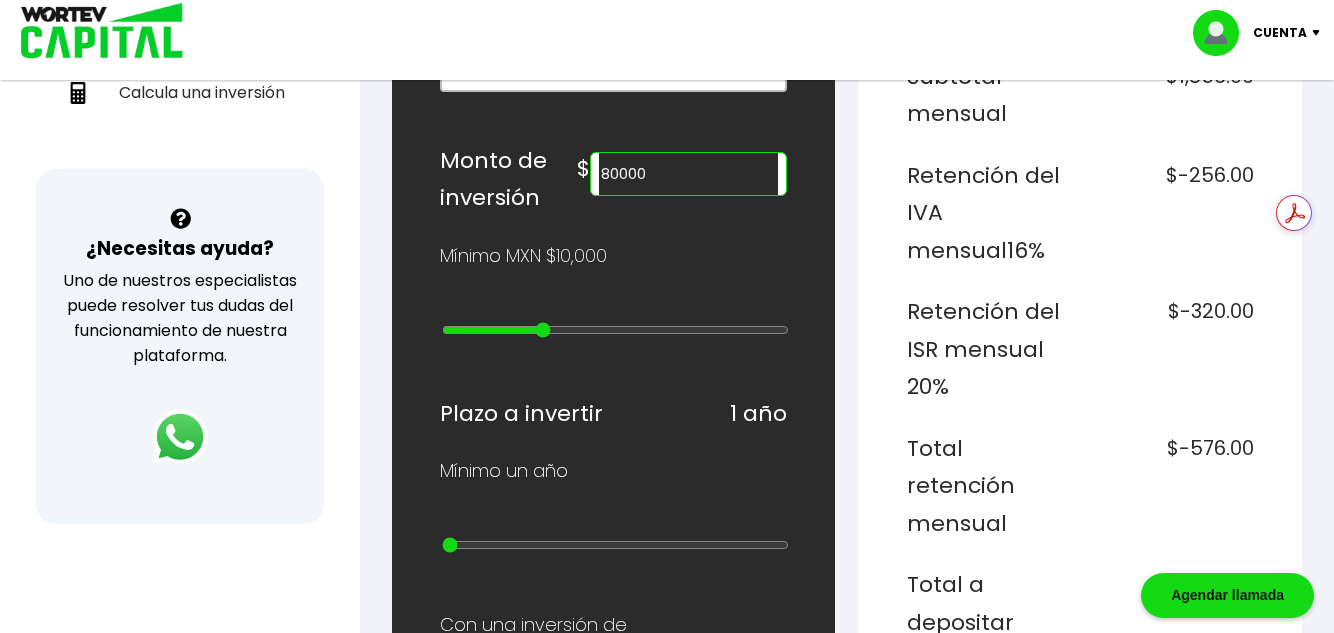 type on "90000" 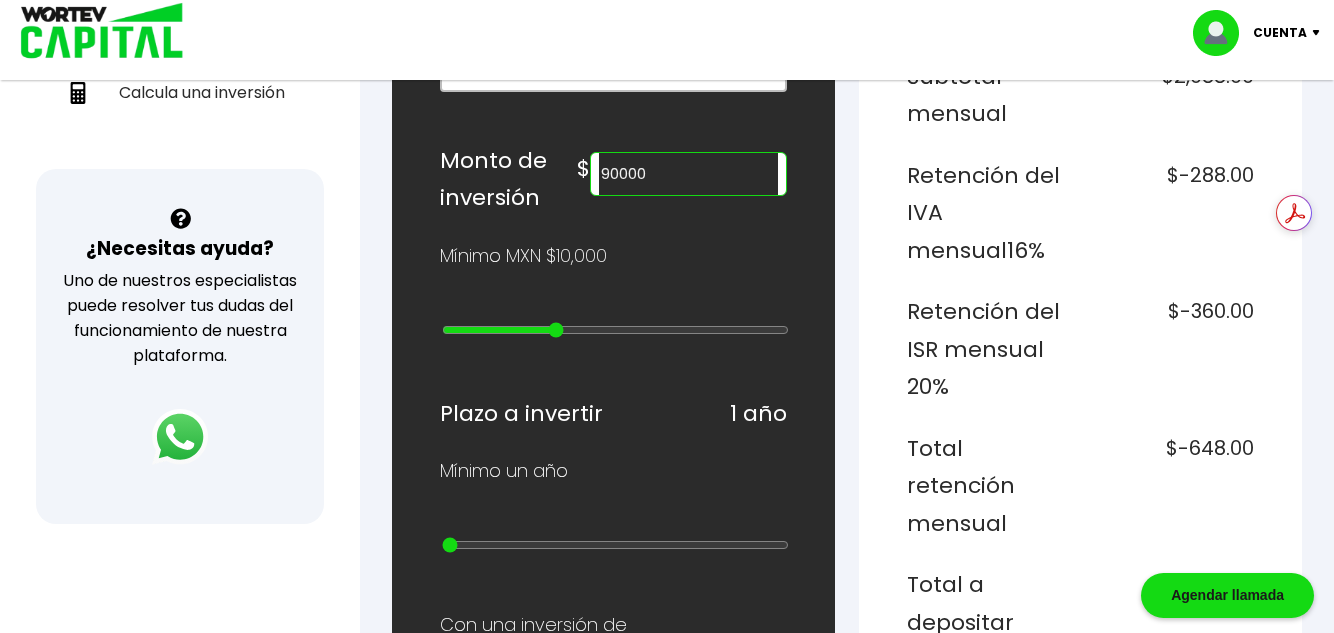 type on "100000" 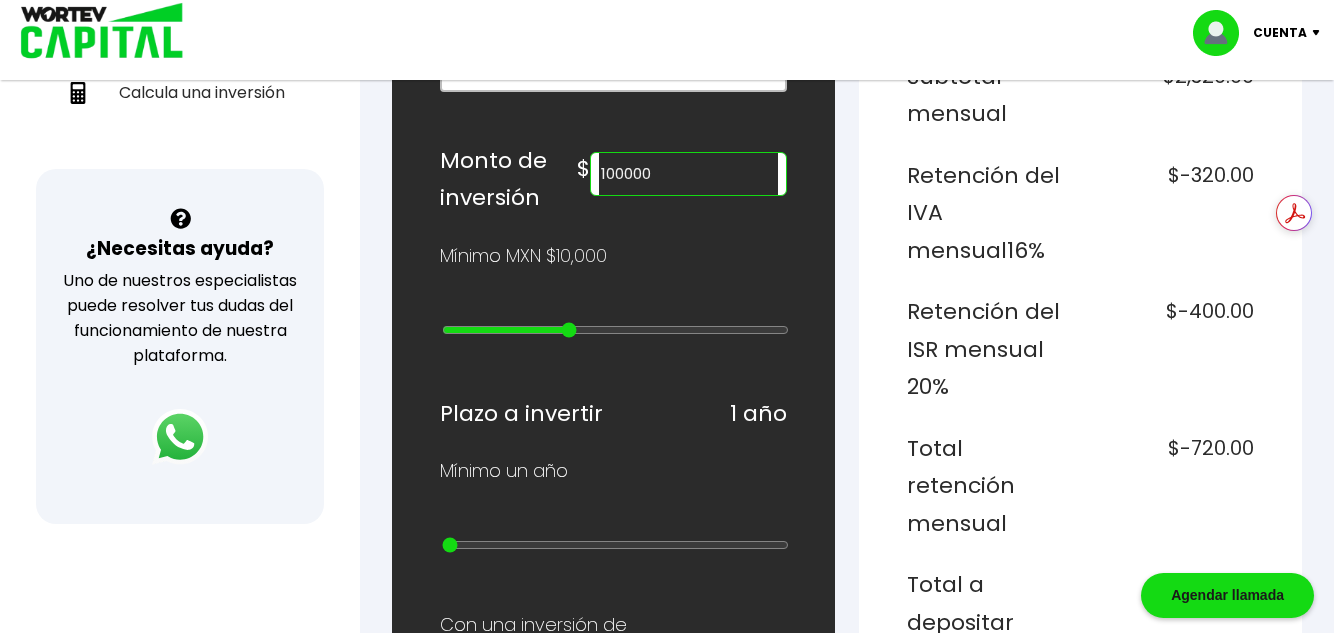 drag, startPoint x: 452, startPoint y: 331, endPoint x: 567, endPoint y: 335, distance: 115.06954 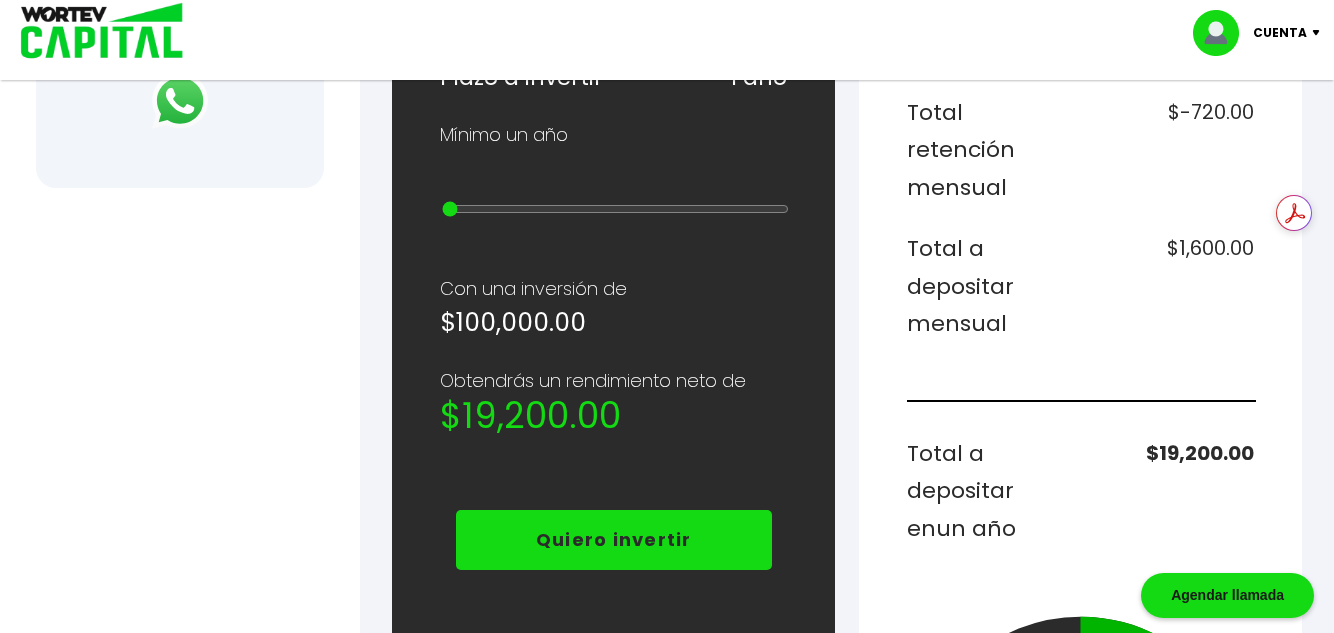 scroll, scrollTop: 900, scrollLeft: 0, axis: vertical 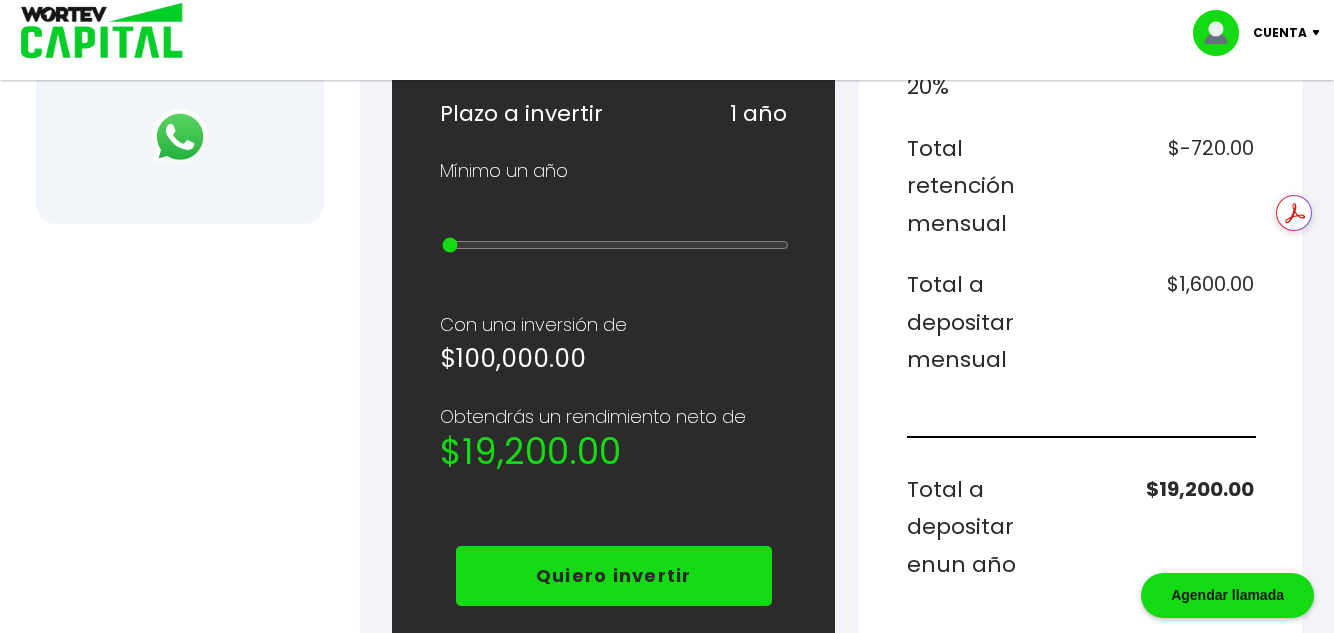 click at bounding box center (615, 245) 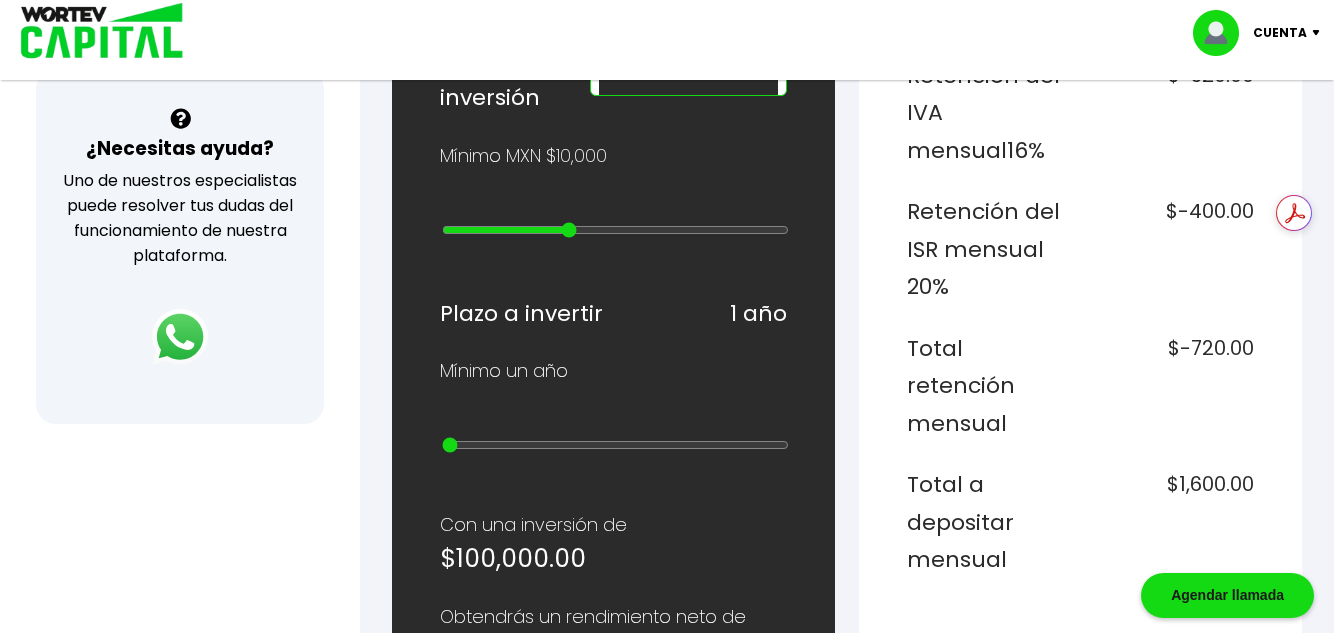 scroll, scrollTop: 600, scrollLeft: 0, axis: vertical 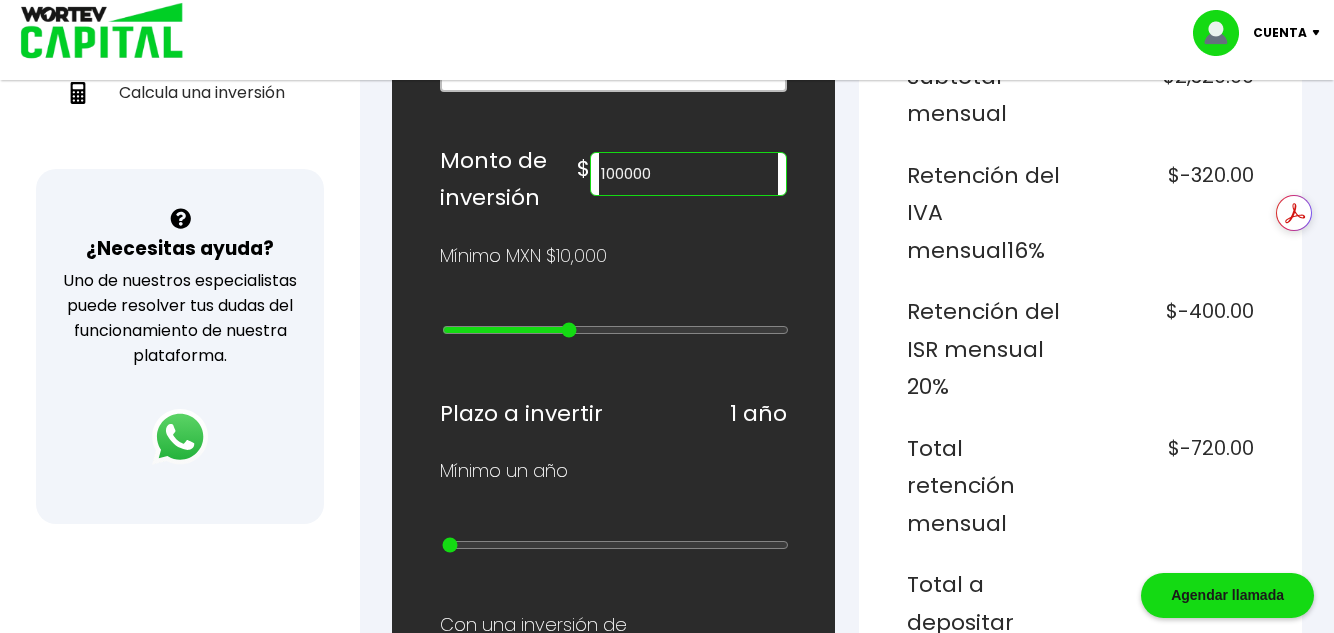 type on "200000" 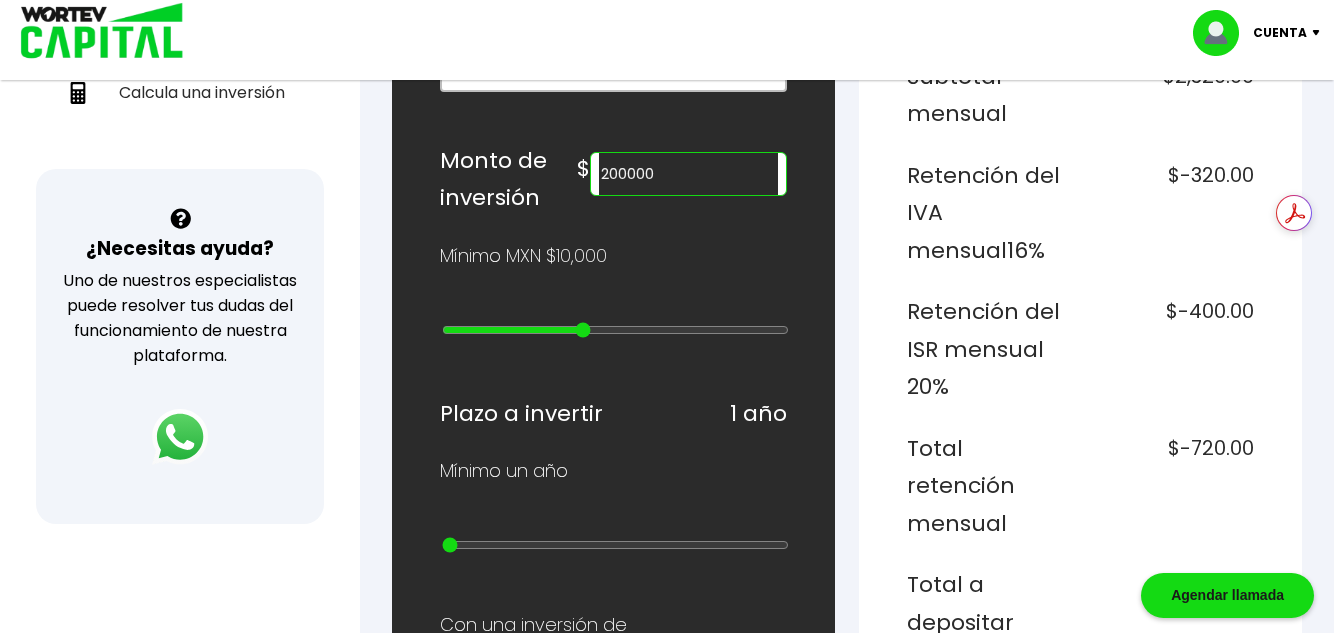 type on "300000" 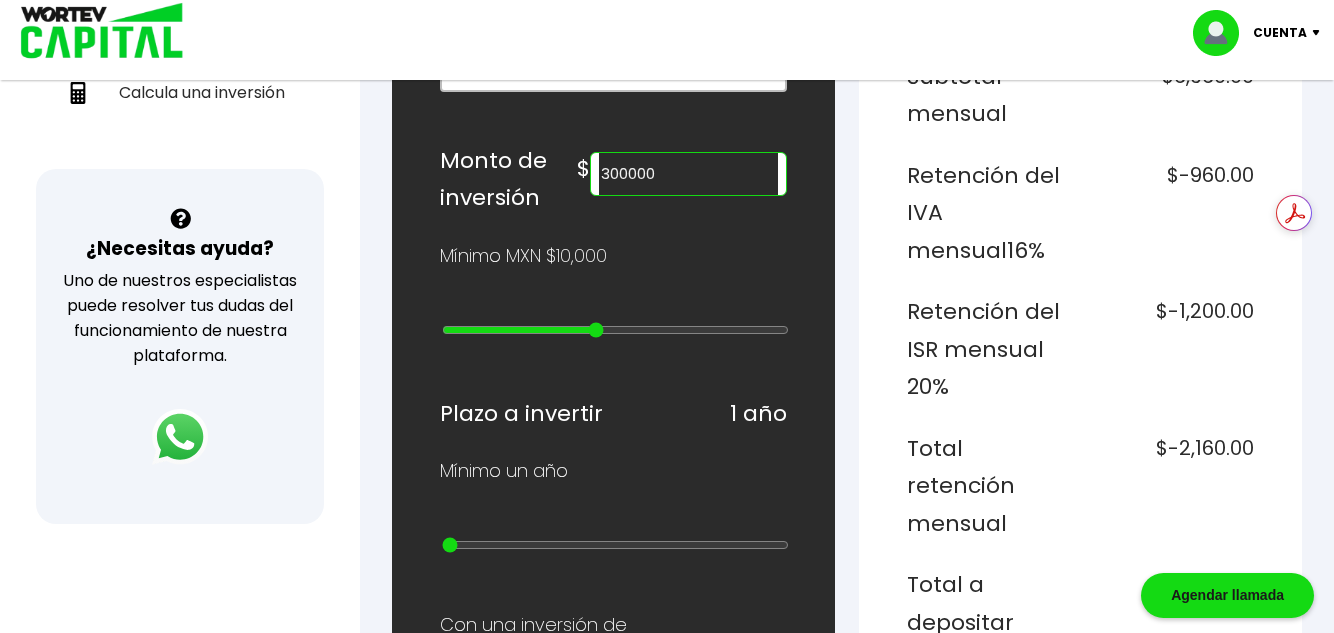 type on "400000" 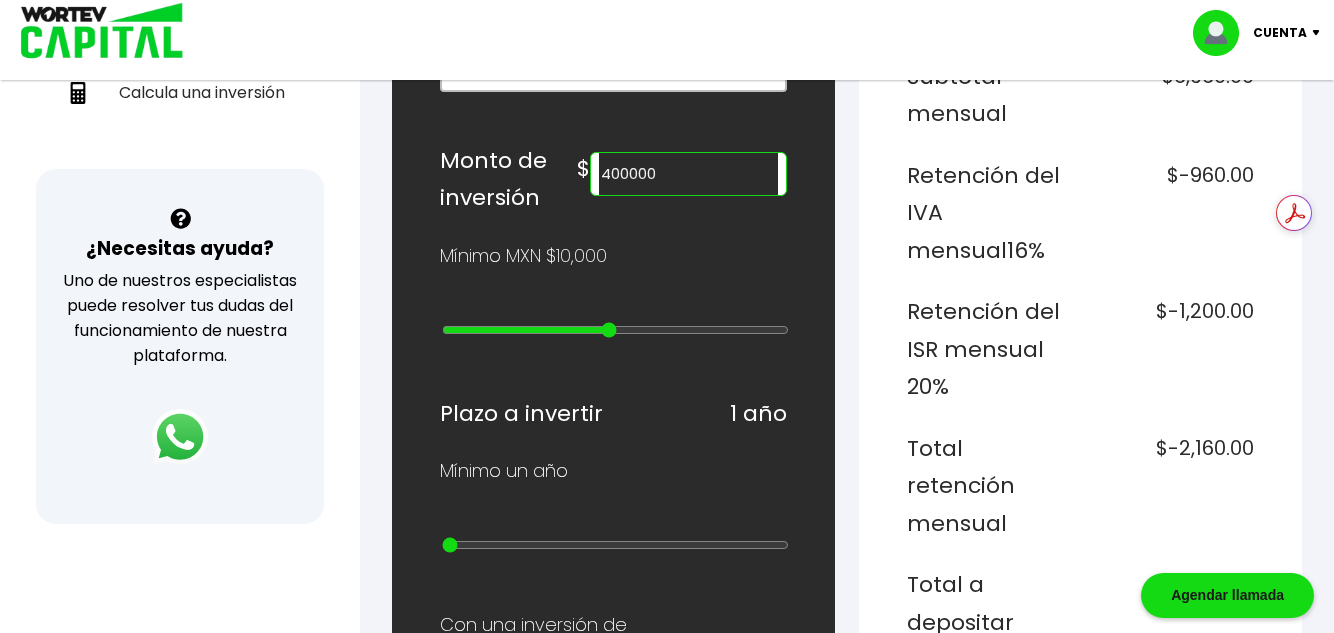 type on "500000" 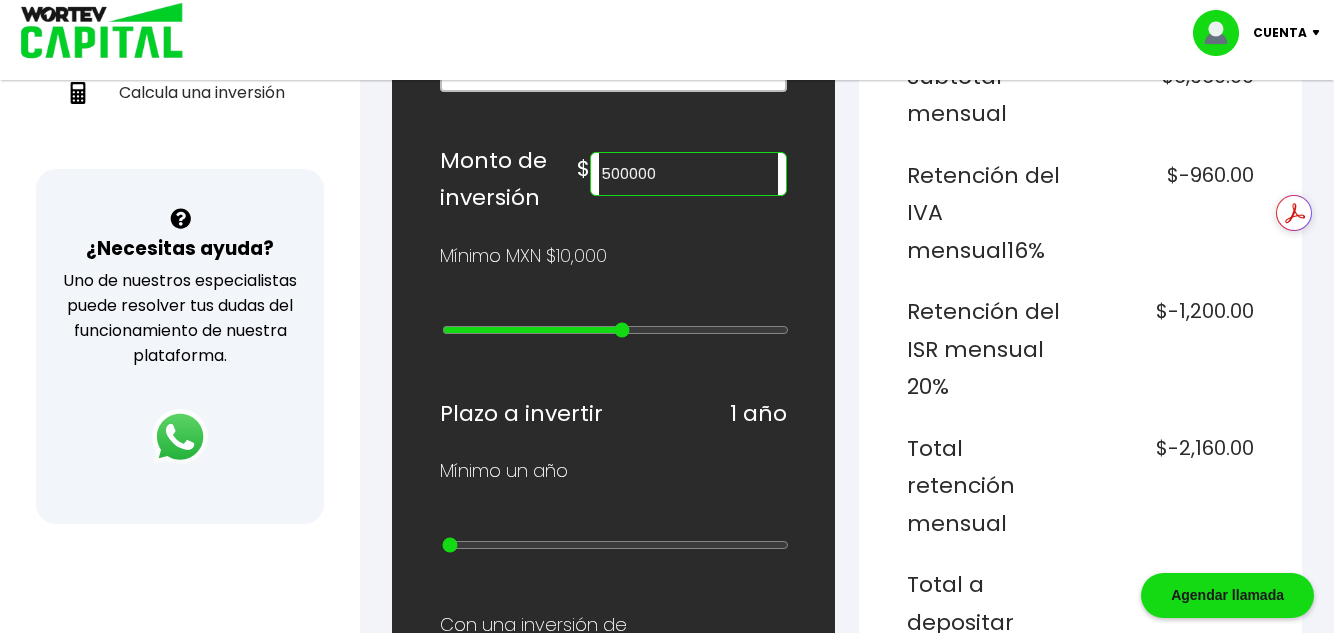 type on "600000" 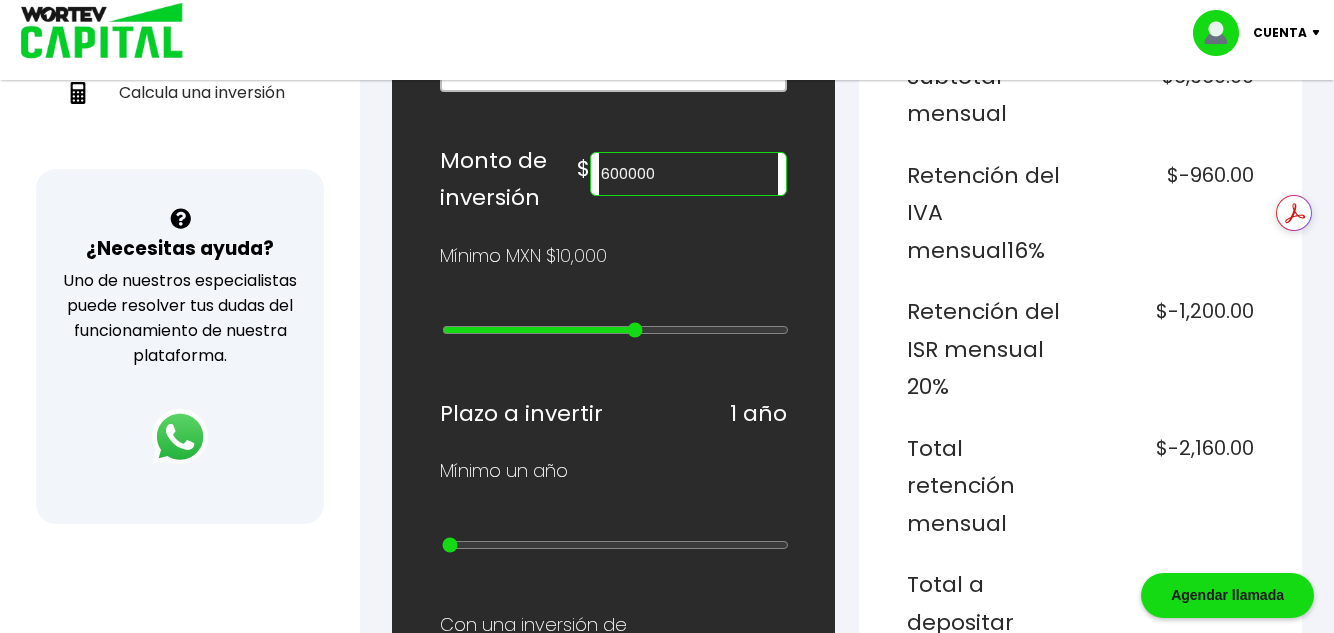 type on "700000" 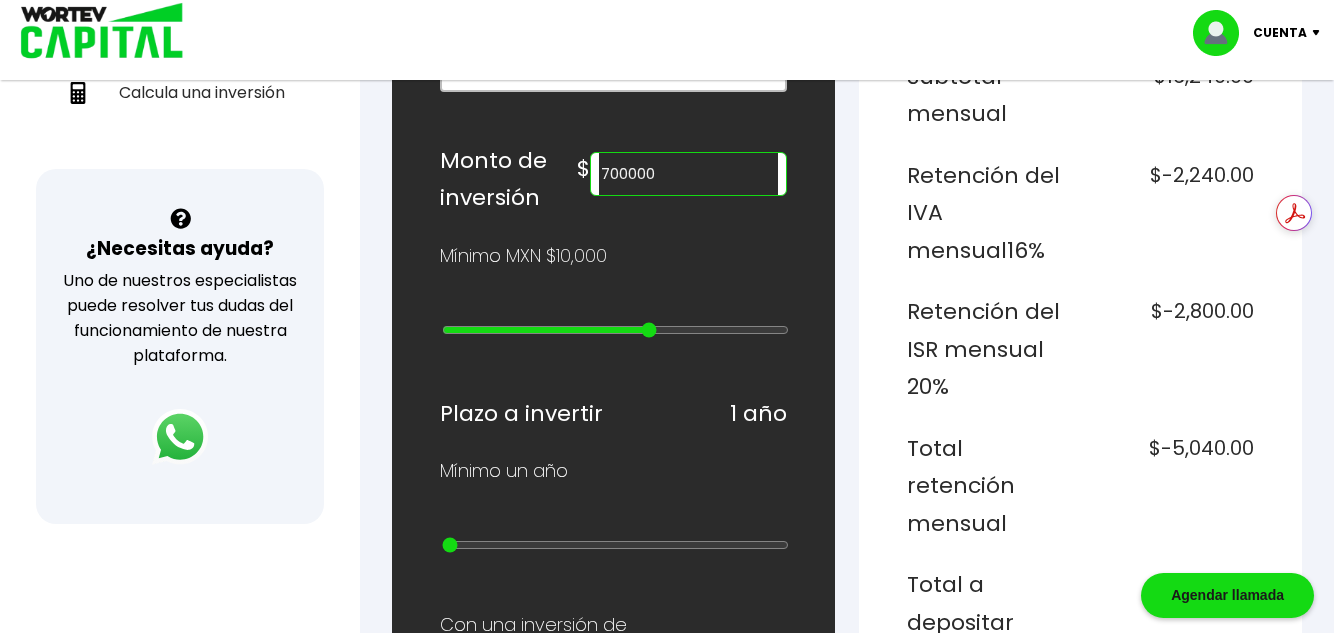 type on "800000" 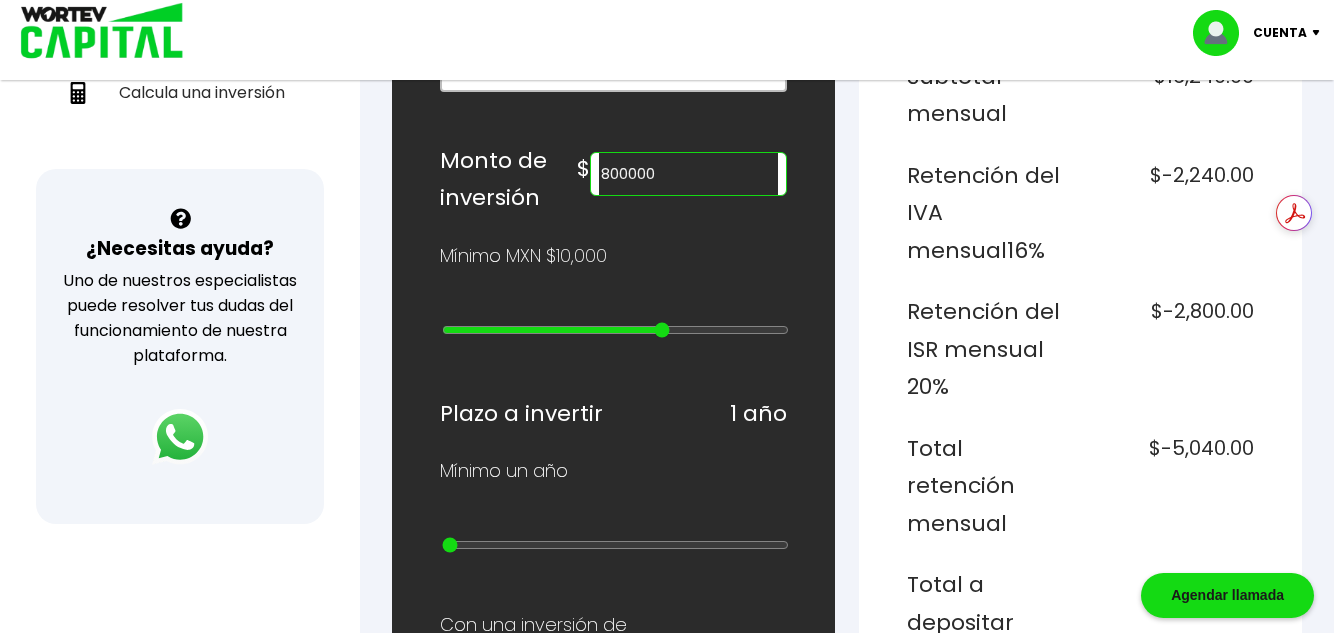 type on "900000" 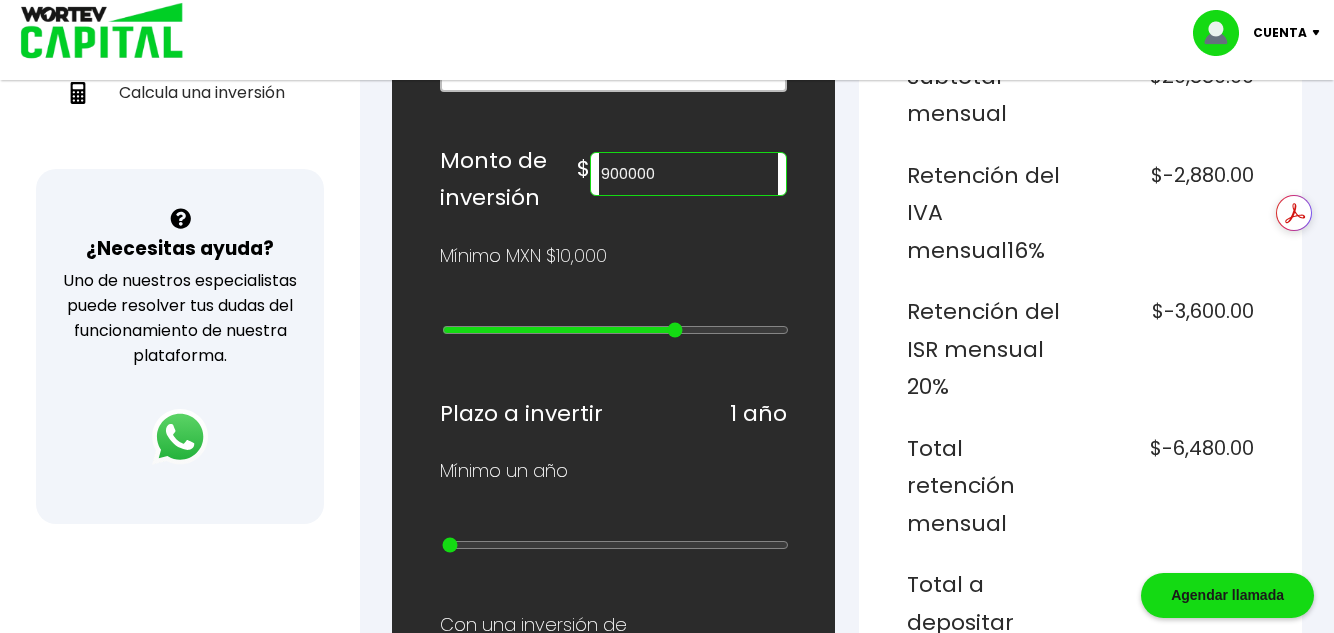 type on "1000000" 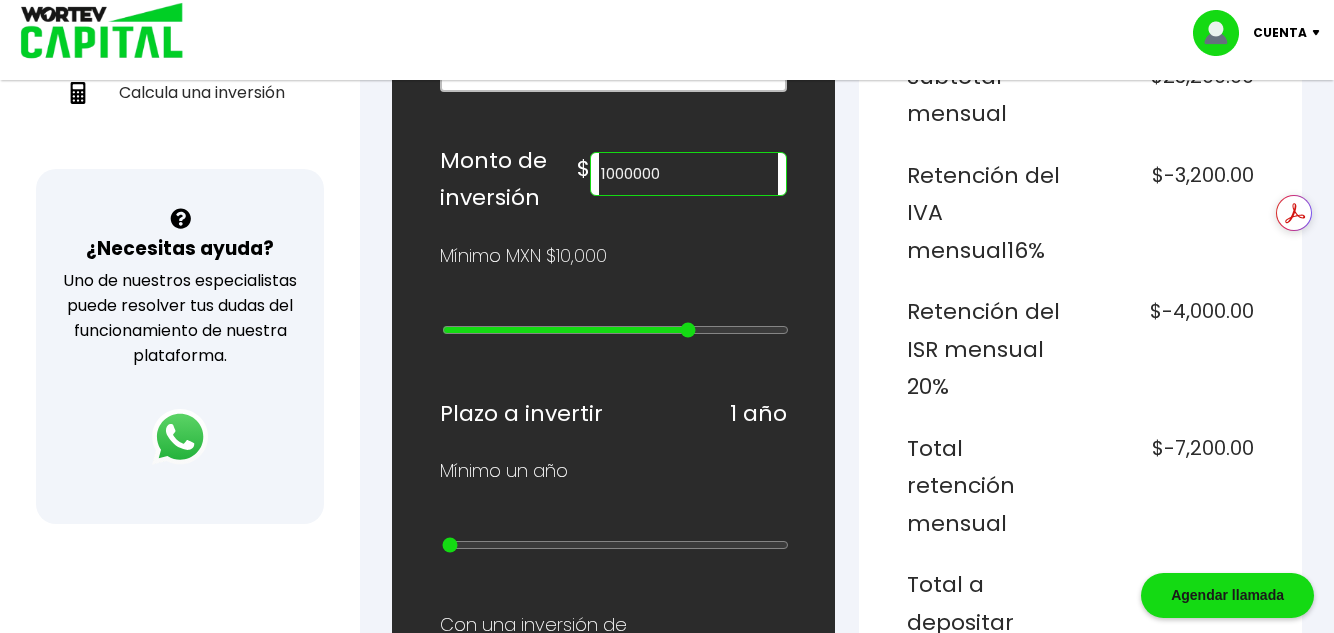 drag, startPoint x: 571, startPoint y: 328, endPoint x: 685, endPoint y: 325, distance: 114.03947 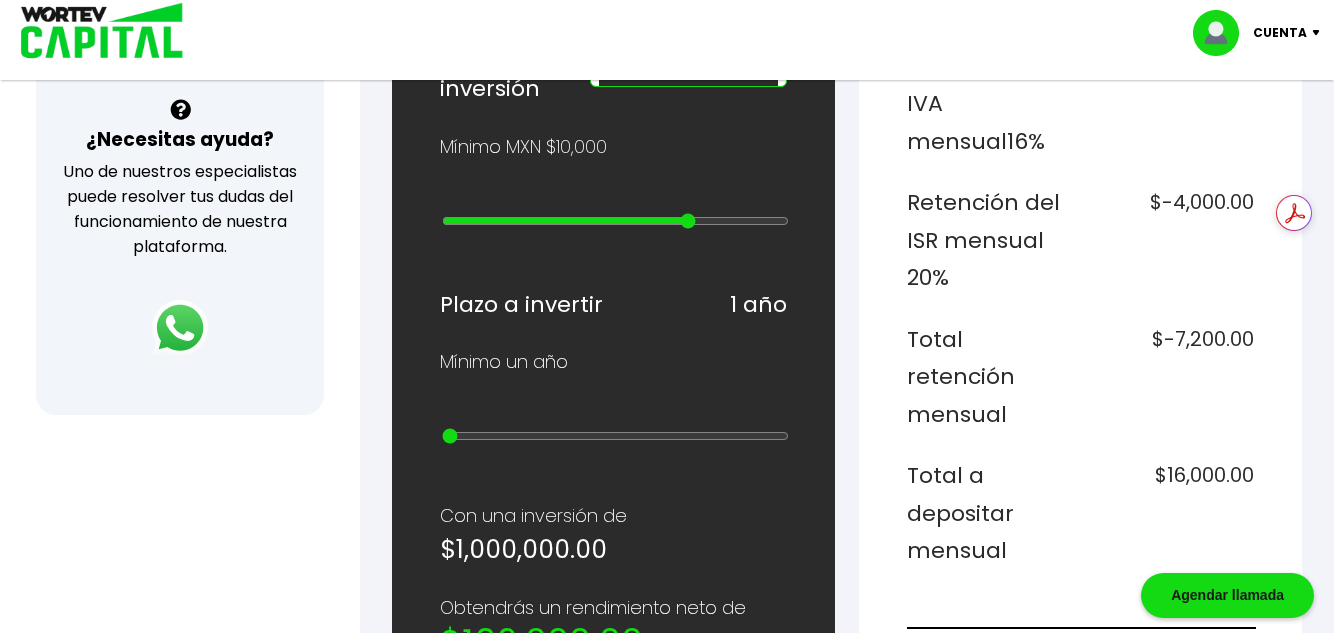 scroll, scrollTop: 700, scrollLeft: 0, axis: vertical 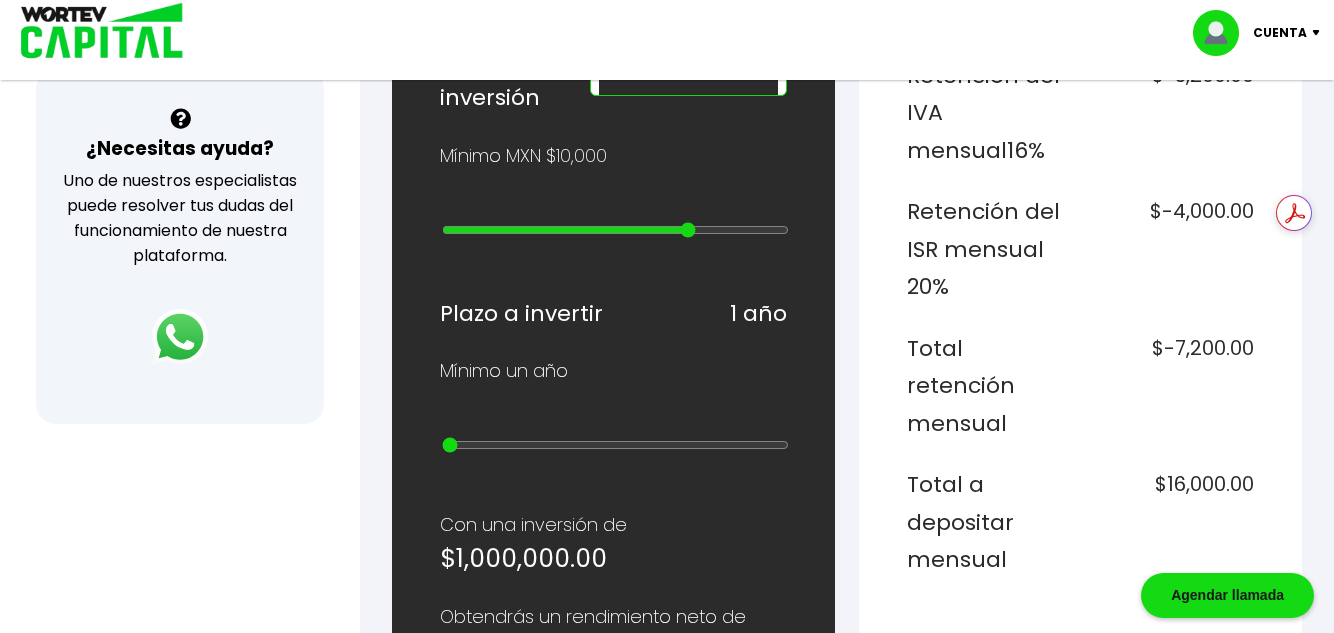 type on "2000000" 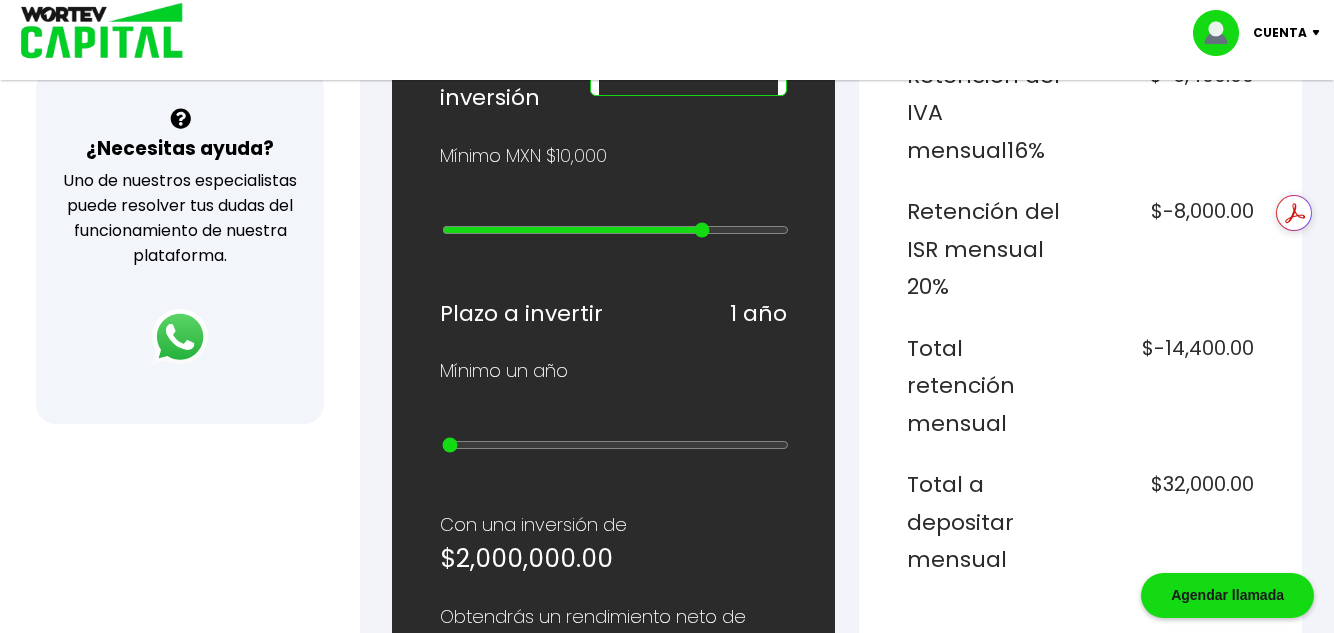 type on "3000000" 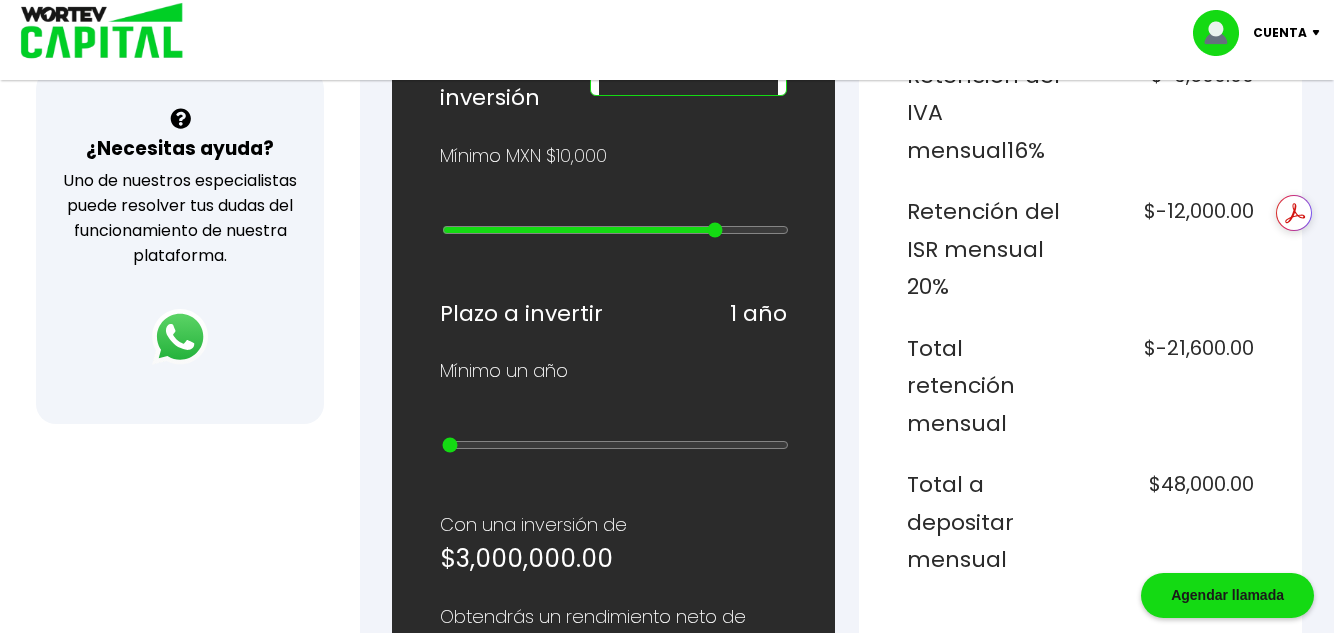scroll, scrollTop: 600, scrollLeft: 0, axis: vertical 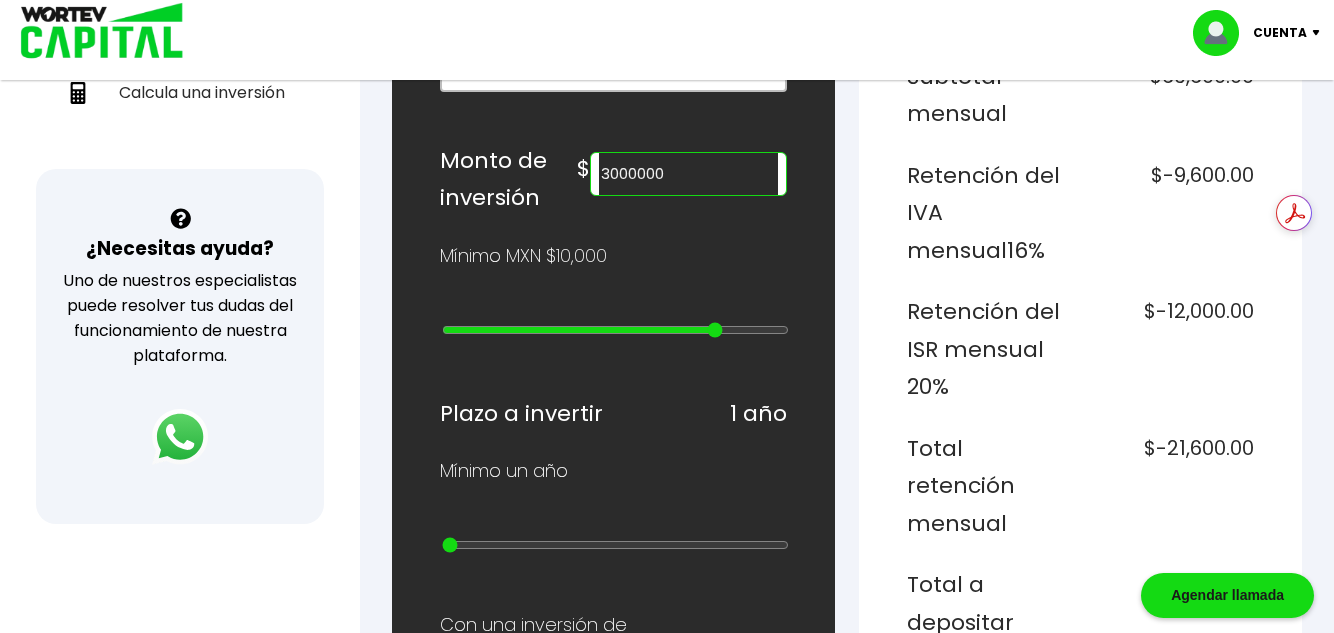 type on "4000000" 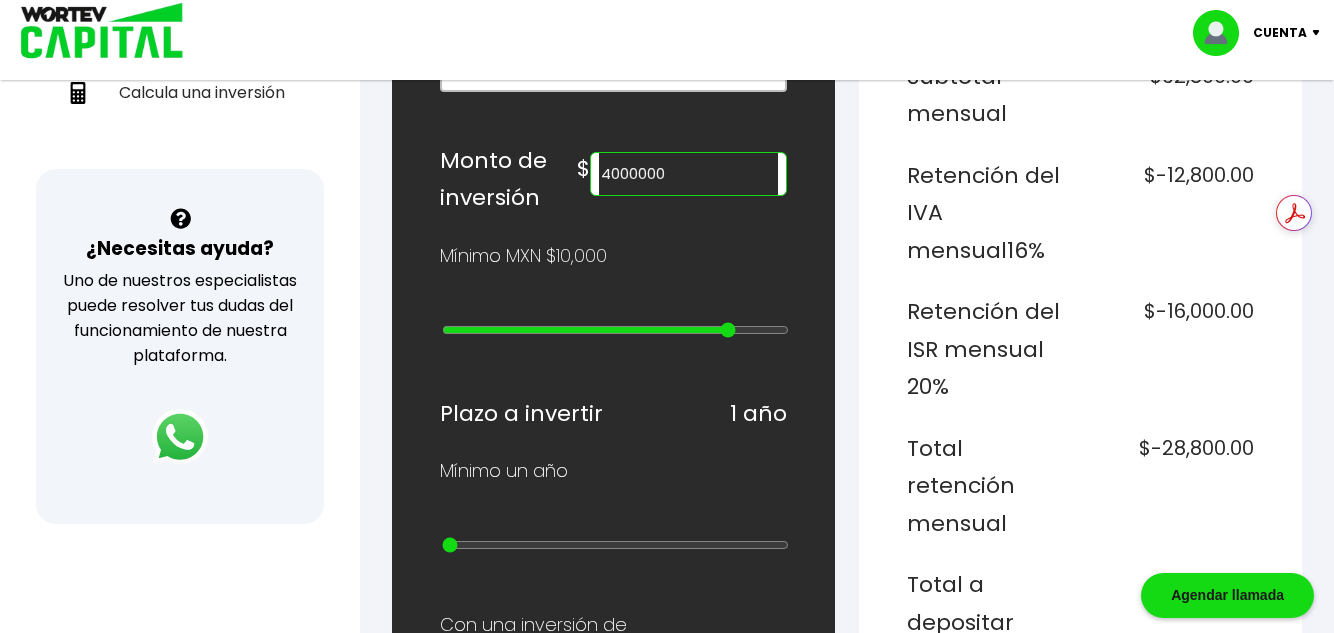 type on "3000000" 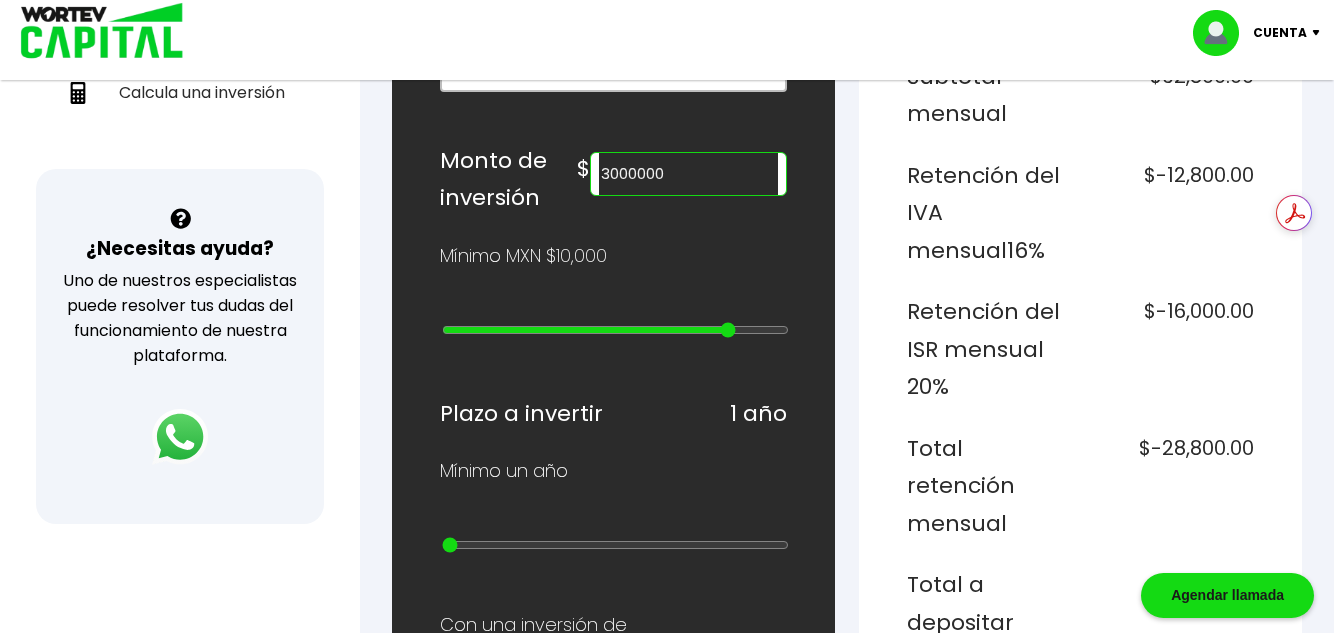 type on "20" 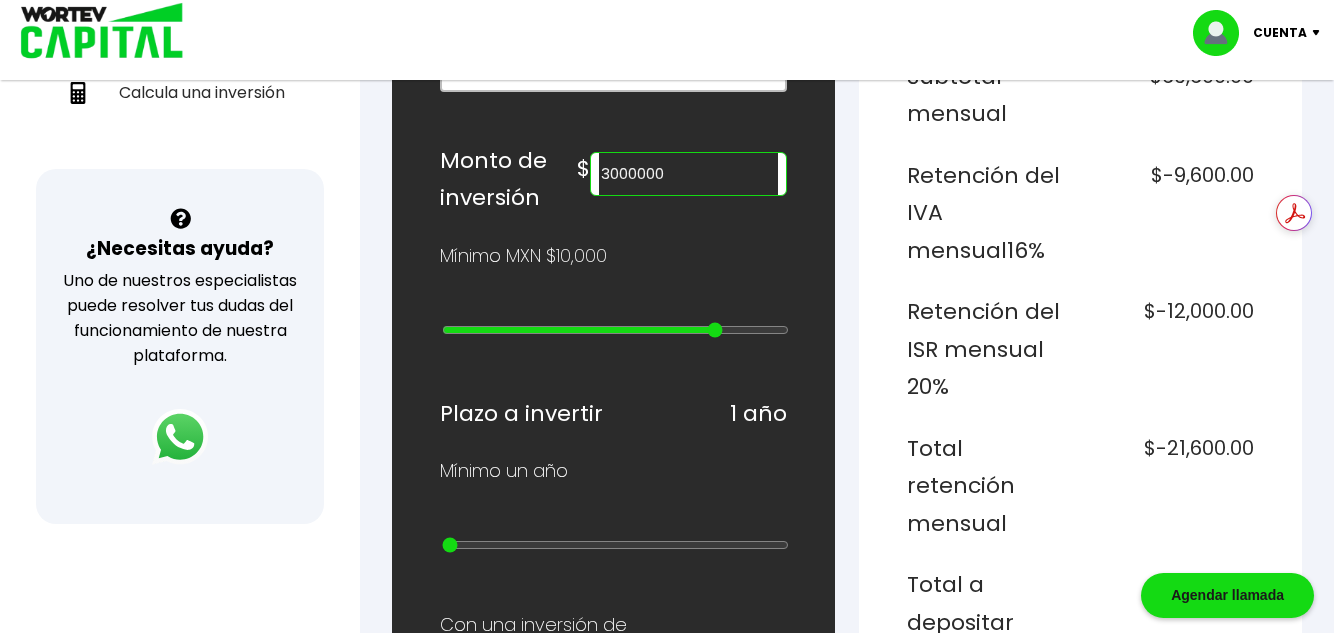 type on "2000000" 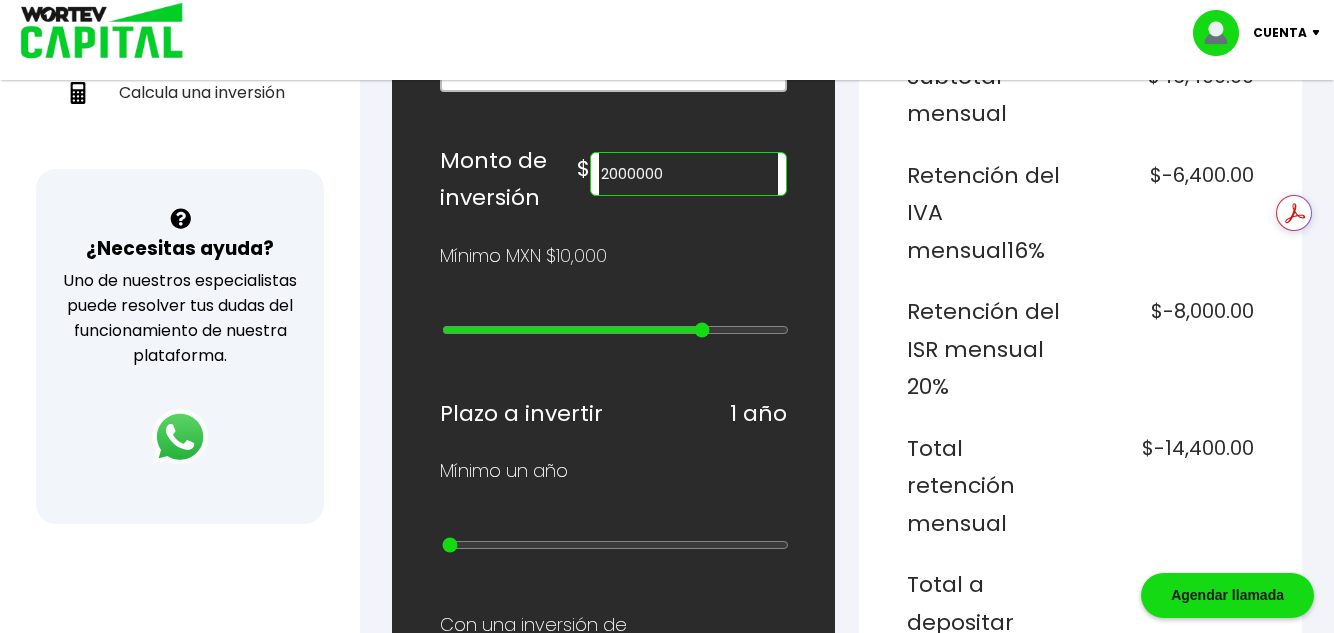 drag, startPoint x: 686, startPoint y: 230, endPoint x: 705, endPoint y: 244, distance: 23.600847 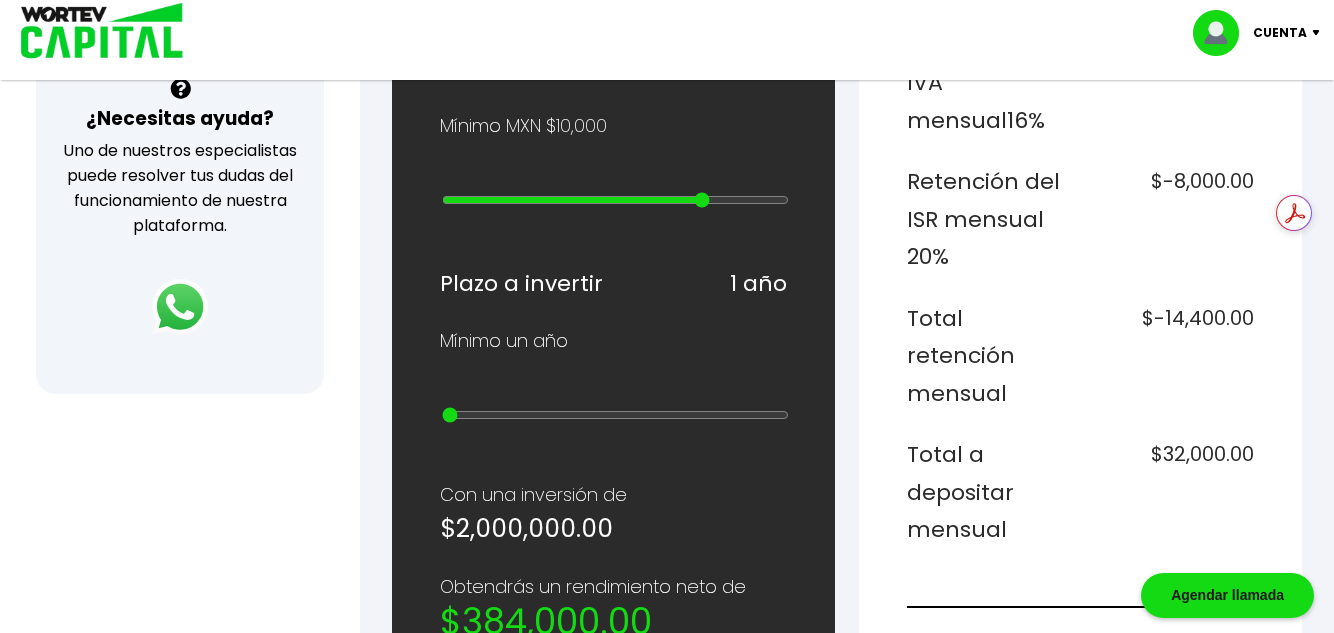 scroll, scrollTop: 800, scrollLeft: 0, axis: vertical 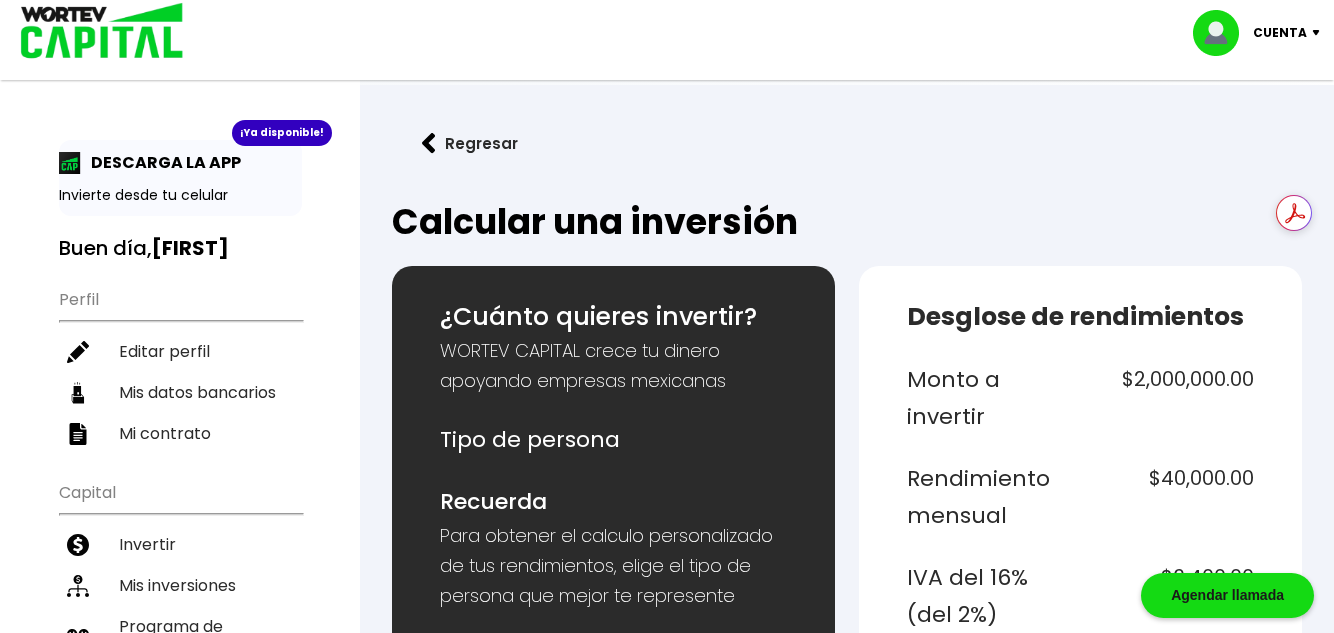 click on "Cuenta" at bounding box center (1280, 33) 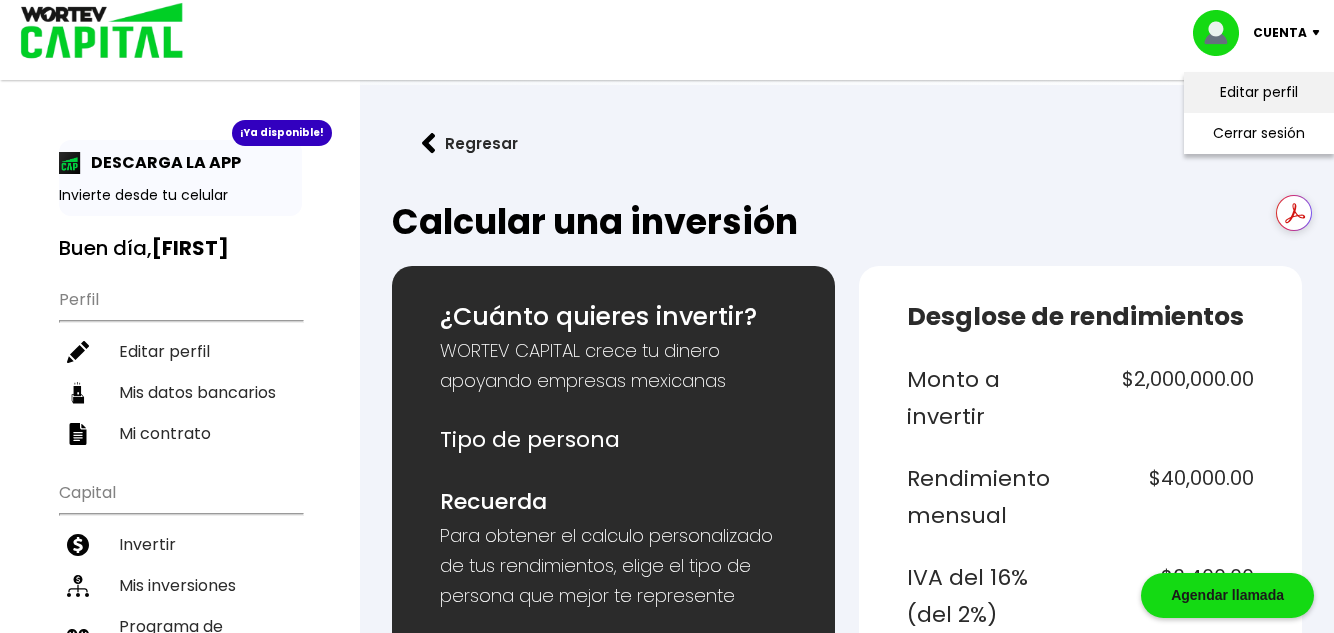 click on "Editar perfil" at bounding box center (1259, 92) 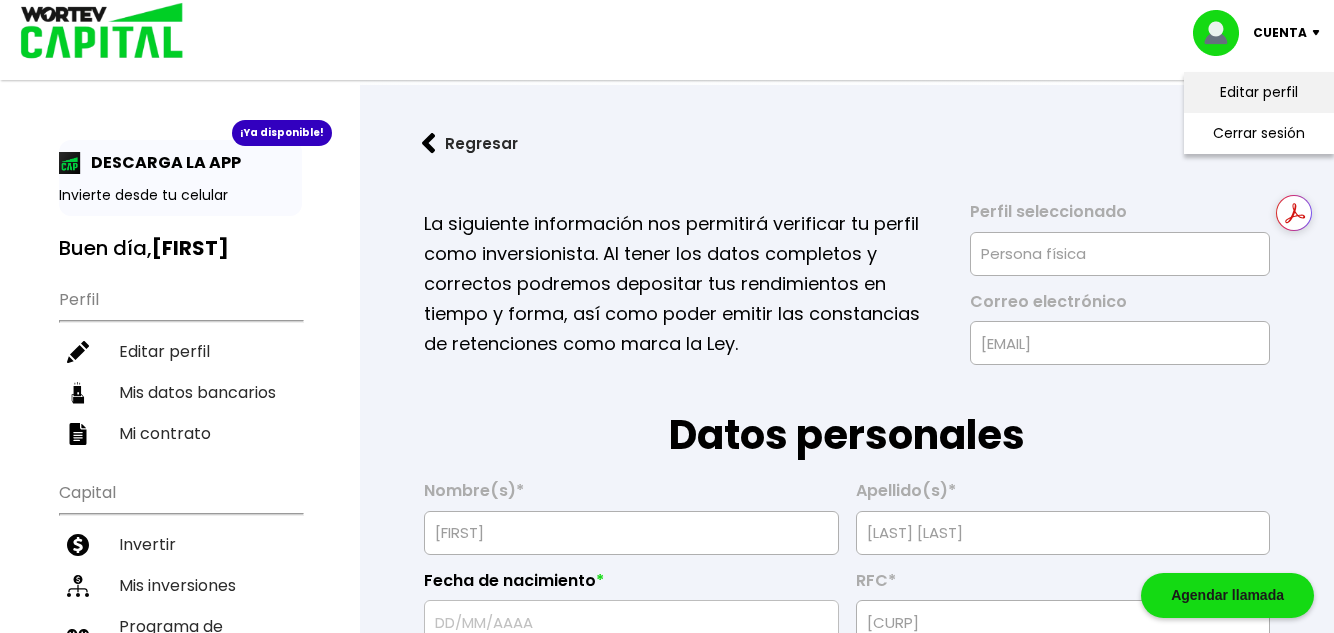 type on "07/08/1986" 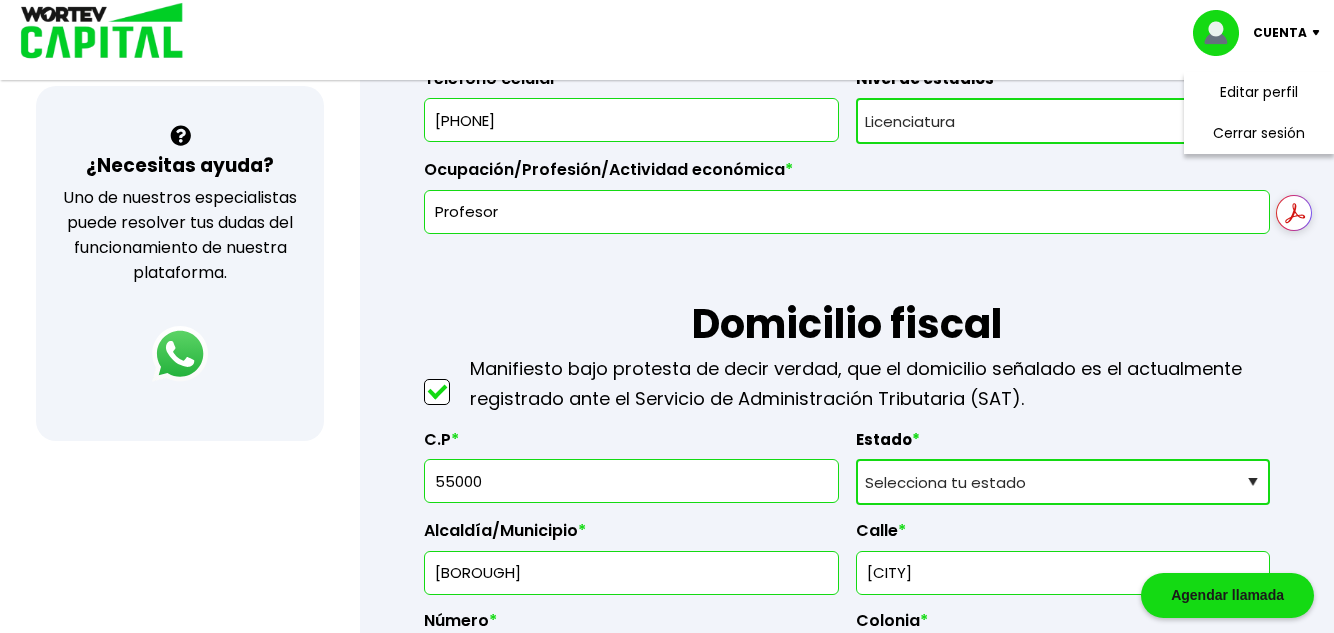 scroll, scrollTop: 800, scrollLeft: 0, axis: vertical 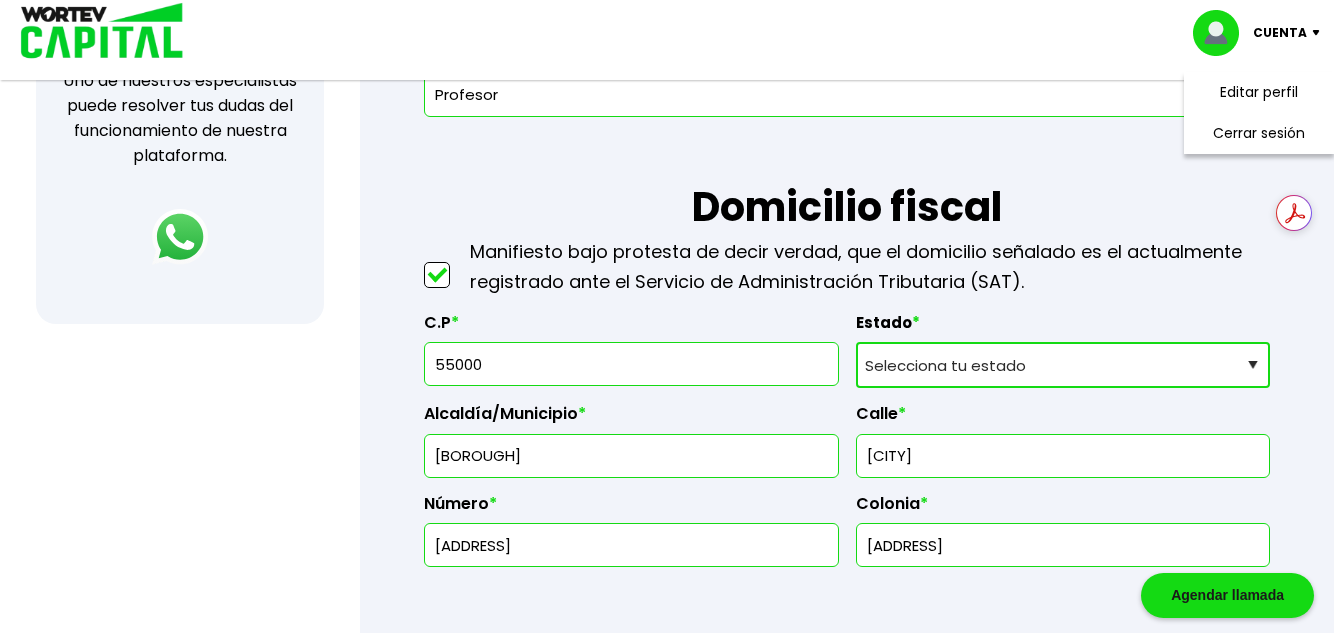 click on "55000" at bounding box center (631, 364) 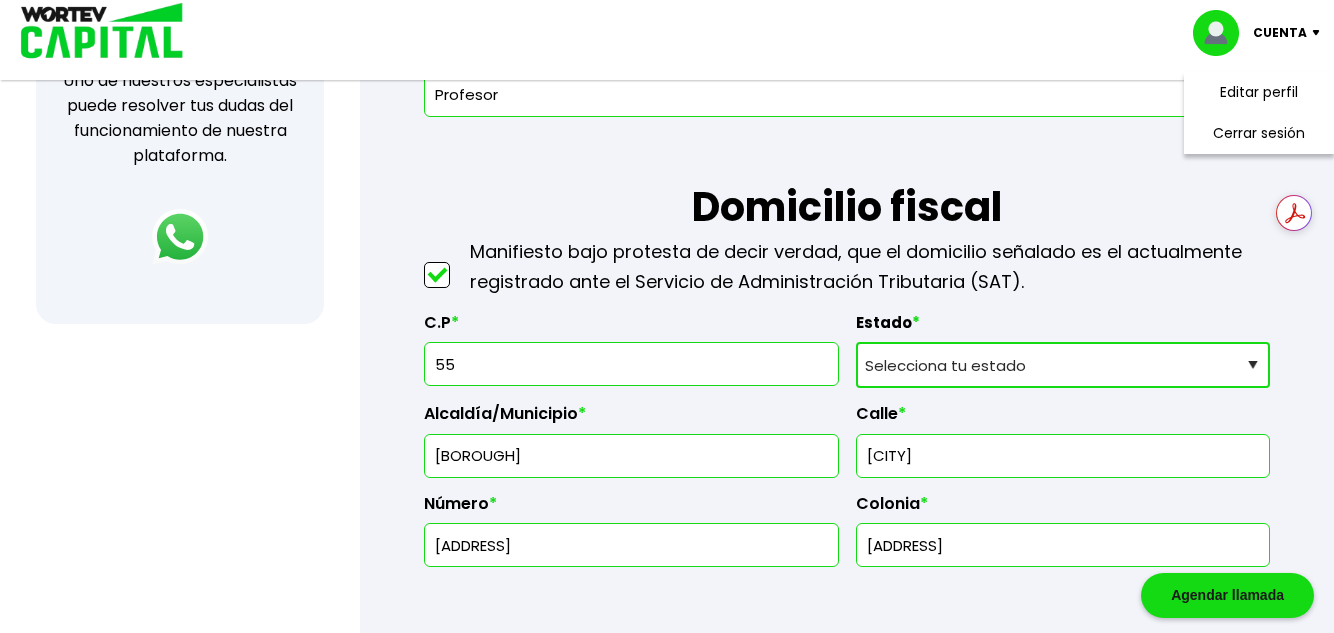 type on "5" 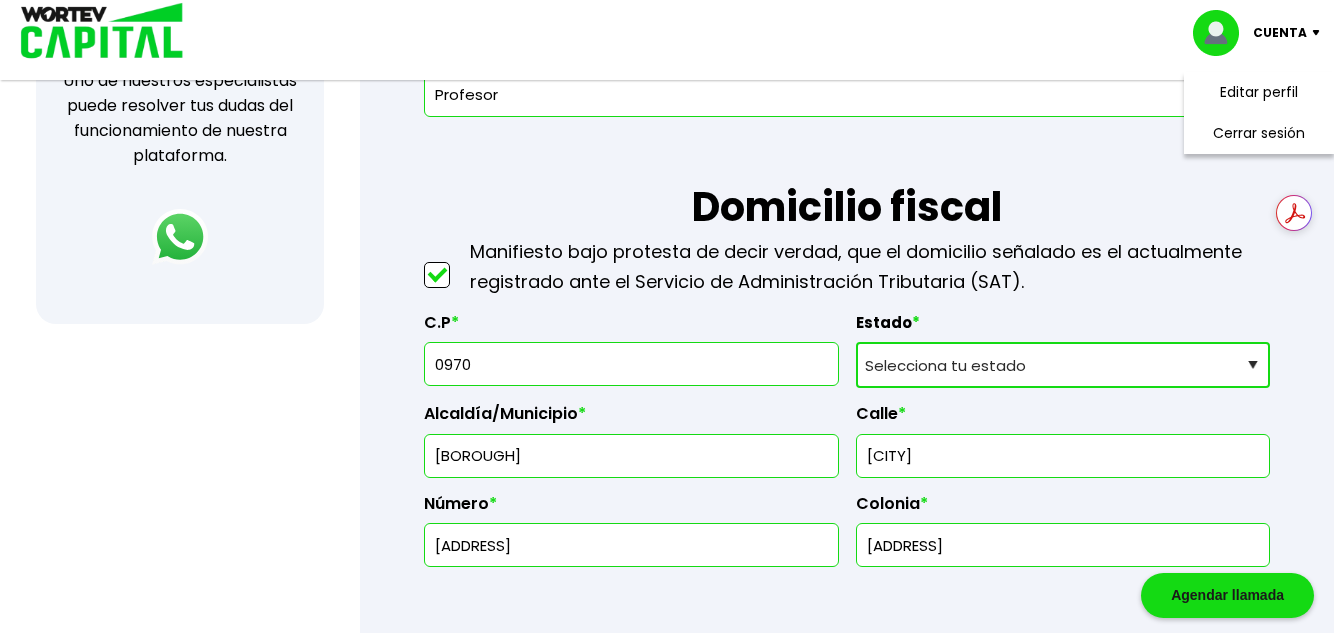 type on "09700" 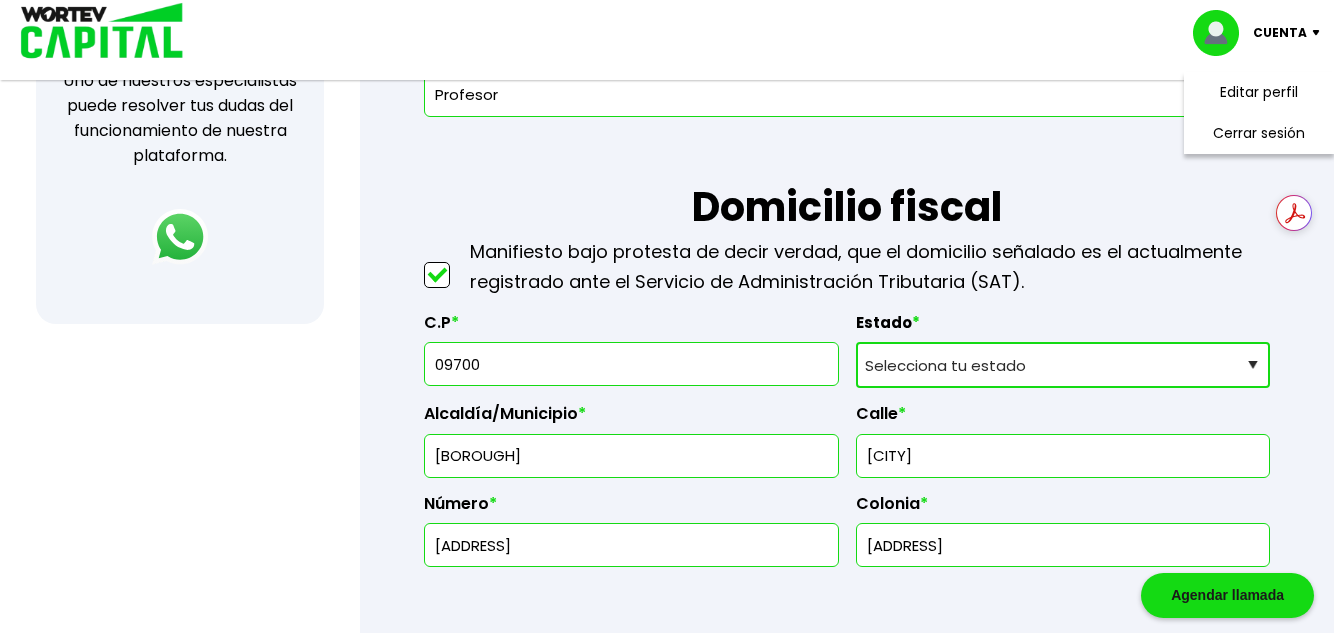 type on "[BOROUGH]" 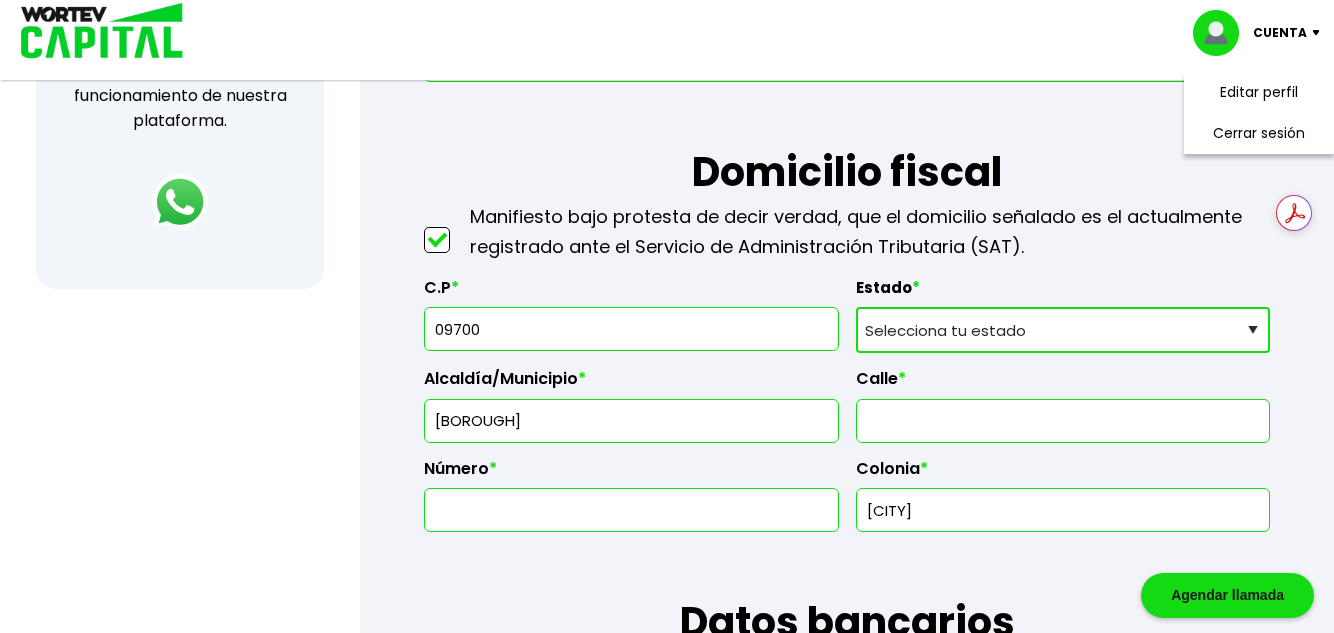 scroll, scrollTop: 800, scrollLeft: 0, axis: vertical 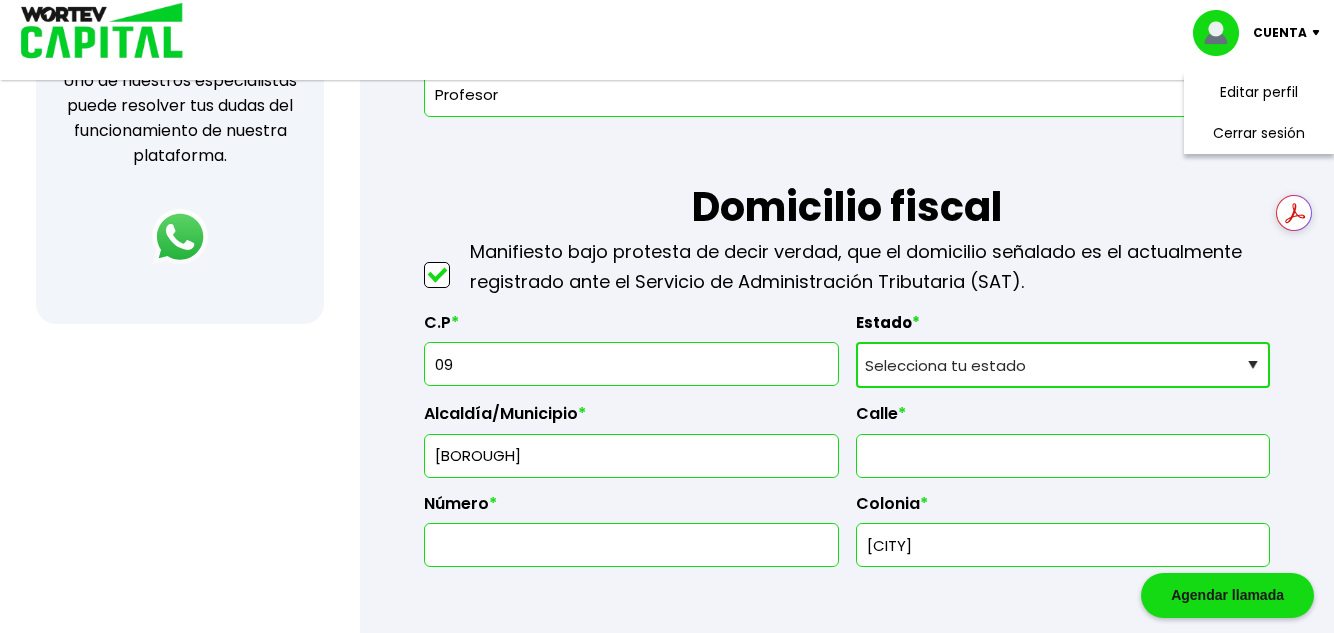 type on "0" 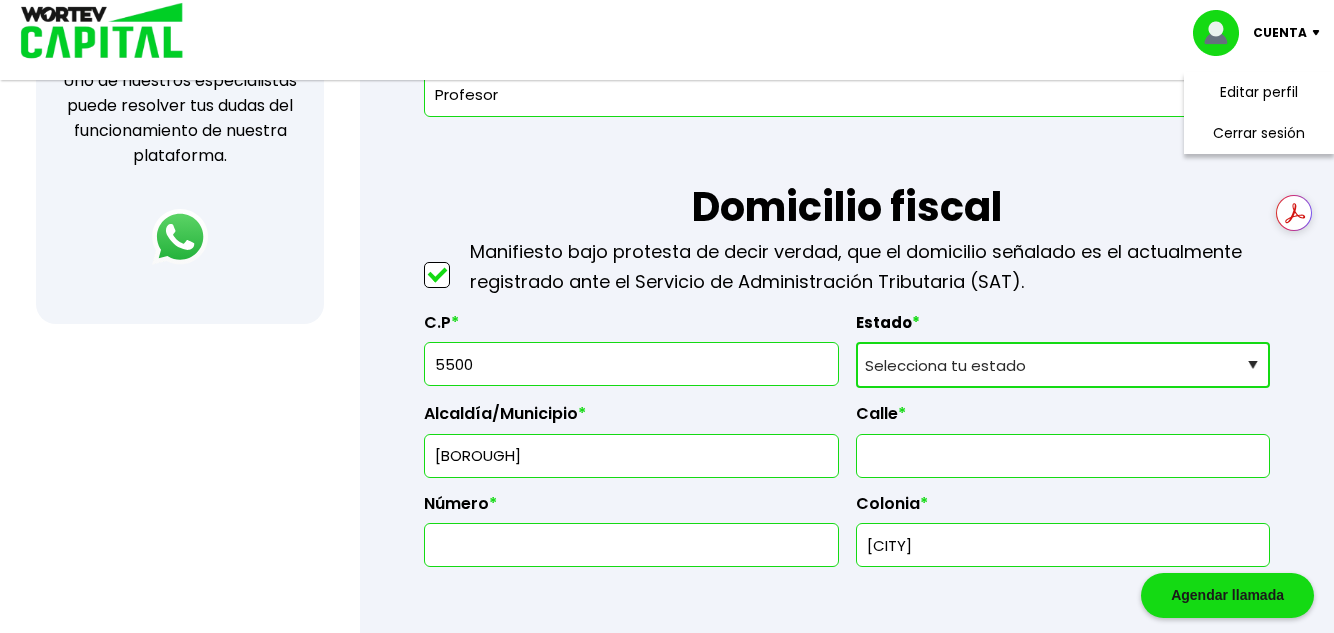type on "55000" 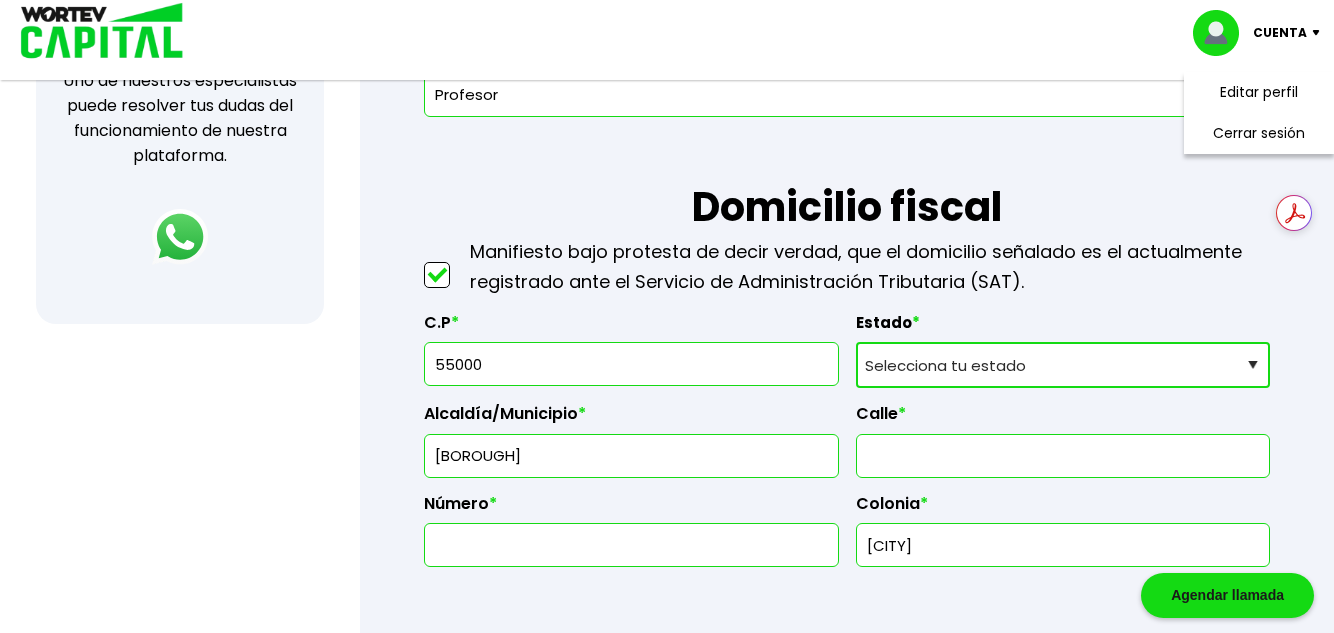 type on "[CITY]" 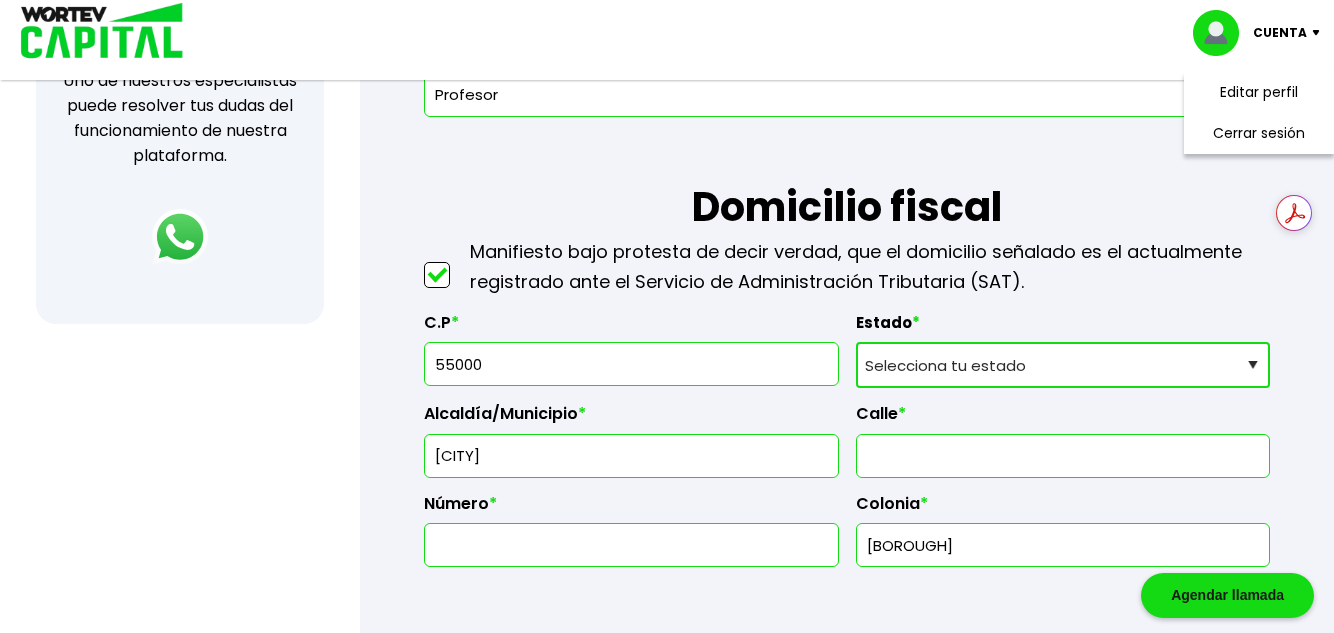 click on "Selecciona tu estado Aguascalientes Baja California Baja California Sur Campeche Chiapas Ciudad de México Chihuahua Coahuila Colima Durango Estado de México Guanajuato Guerrero Hidalgo Jalisco Michoacán Morelos Nayarit Nuevo León Oaxaca Puebla Querétaro Quintana Roo San Luis Potosí Sinaloa Sonora Tabasco Tamaulipas Tlaxcala Veracruz Yucatán Zacatecas" at bounding box center [1063, 365] 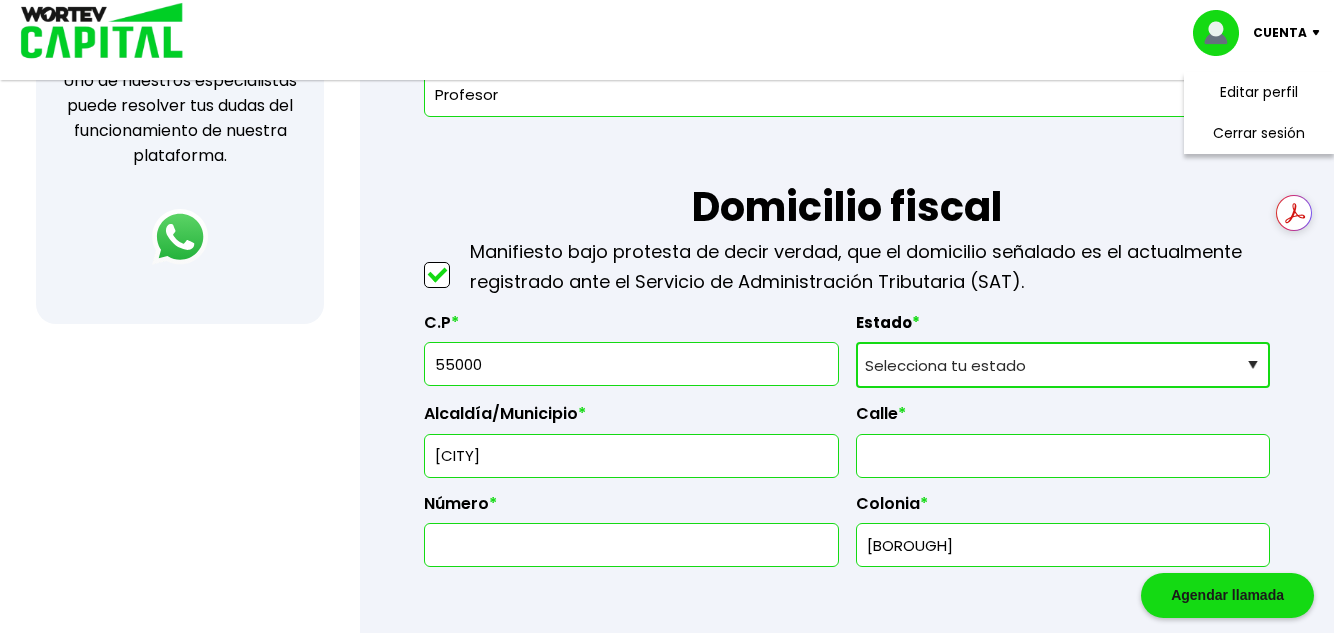 select on "MX" 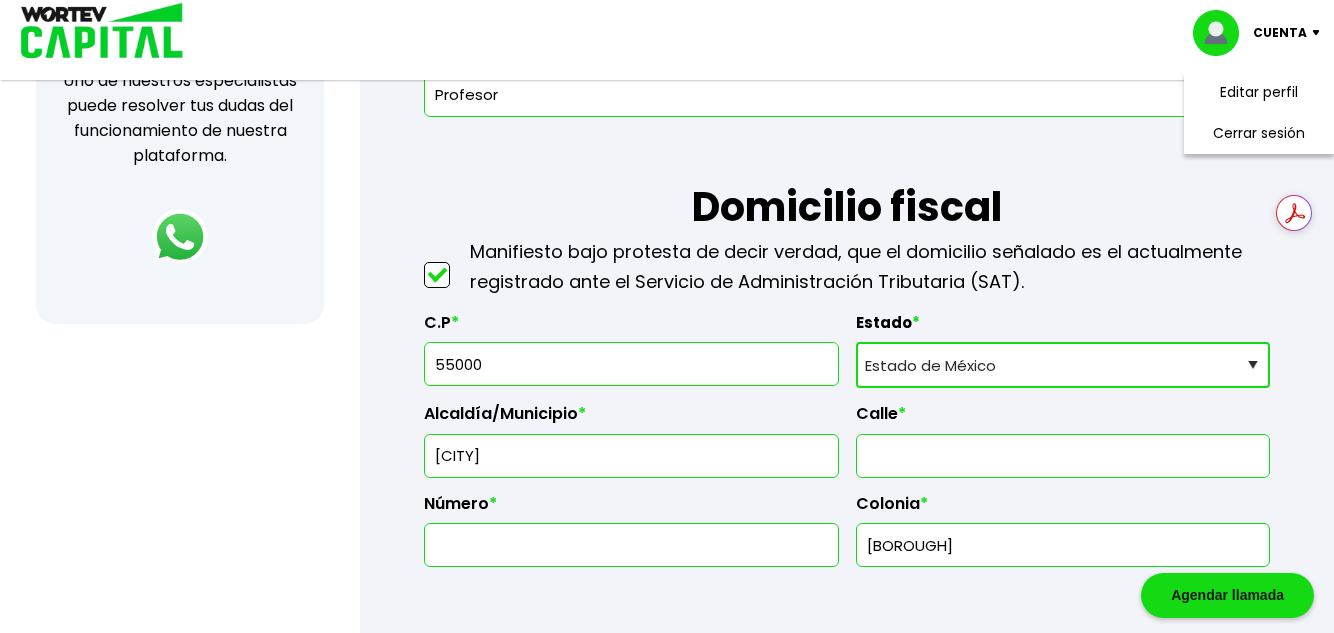 click on "Selecciona tu estado Aguascalientes Baja California Baja California Sur Campeche Chiapas Ciudad de México Chihuahua Coahuila Colima Durango Estado de México Guanajuato Guerrero Hidalgo Jalisco Michoacán Morelos Nayarit Nuevo León Oaxaca Puebla Querétaro Quintana Roo San Luis Potosí Sinaloa Sonora Tabasco Tamaulipas Tlaxcala Veracruz Yucatán Zacatecas" at bounding box center [1063, 365] 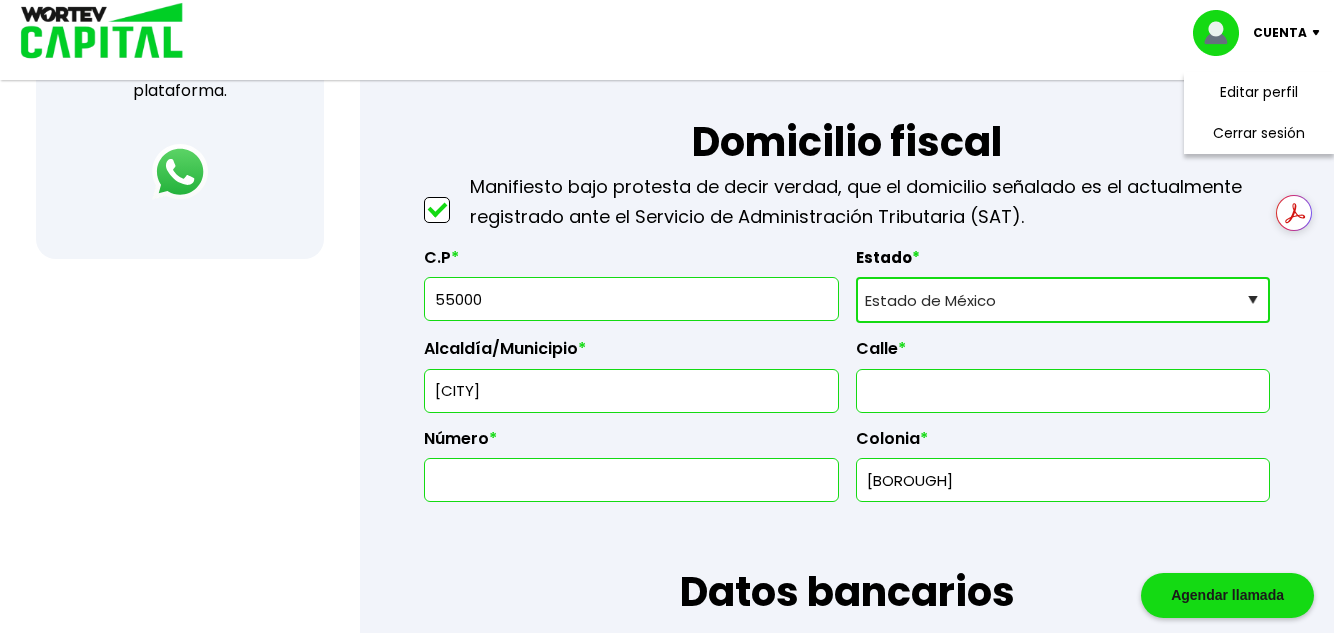 scroll, scrollTop: 900, scrollLeft: 0, axis: vertical 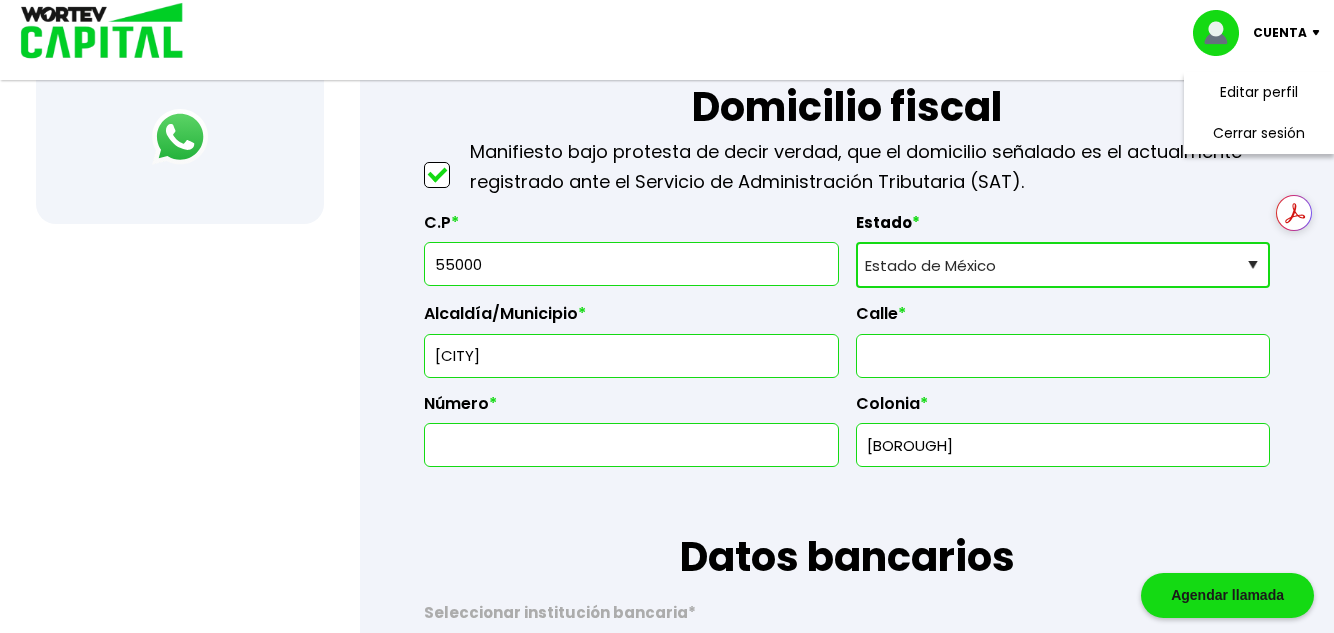 click on "[BOROUGH]" at bounding box center [1063, 445] 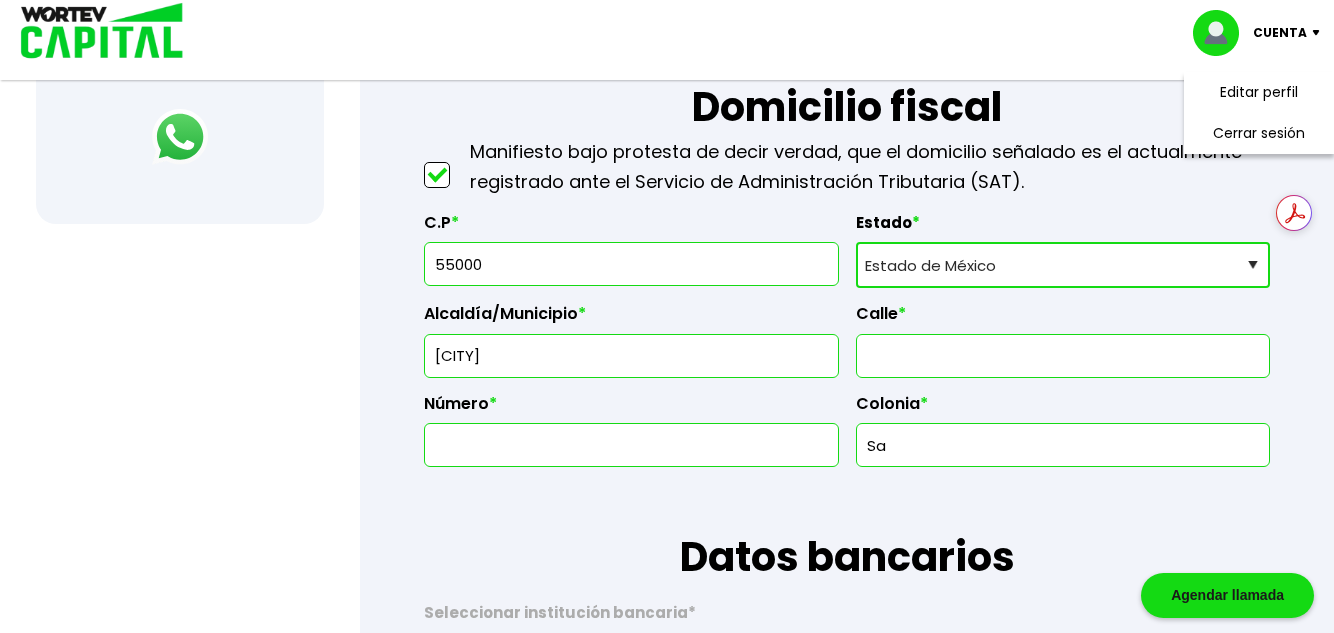 type on "S" 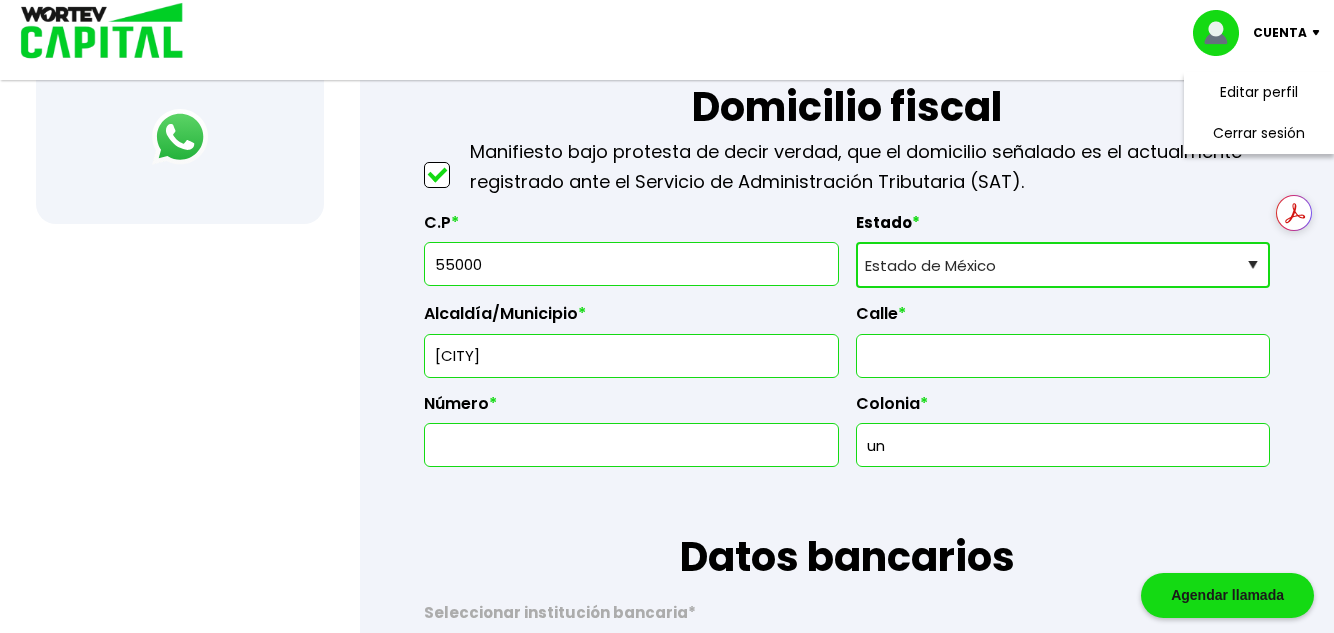 type on "u" 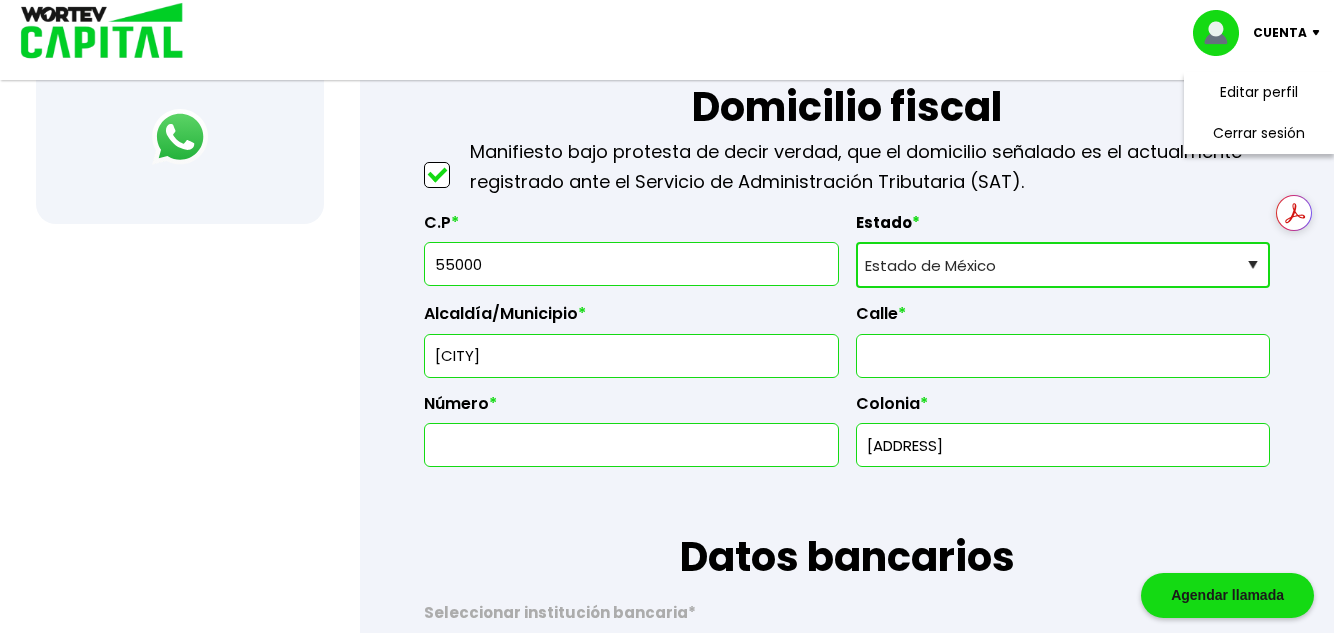 type on "[ADDRESS]" 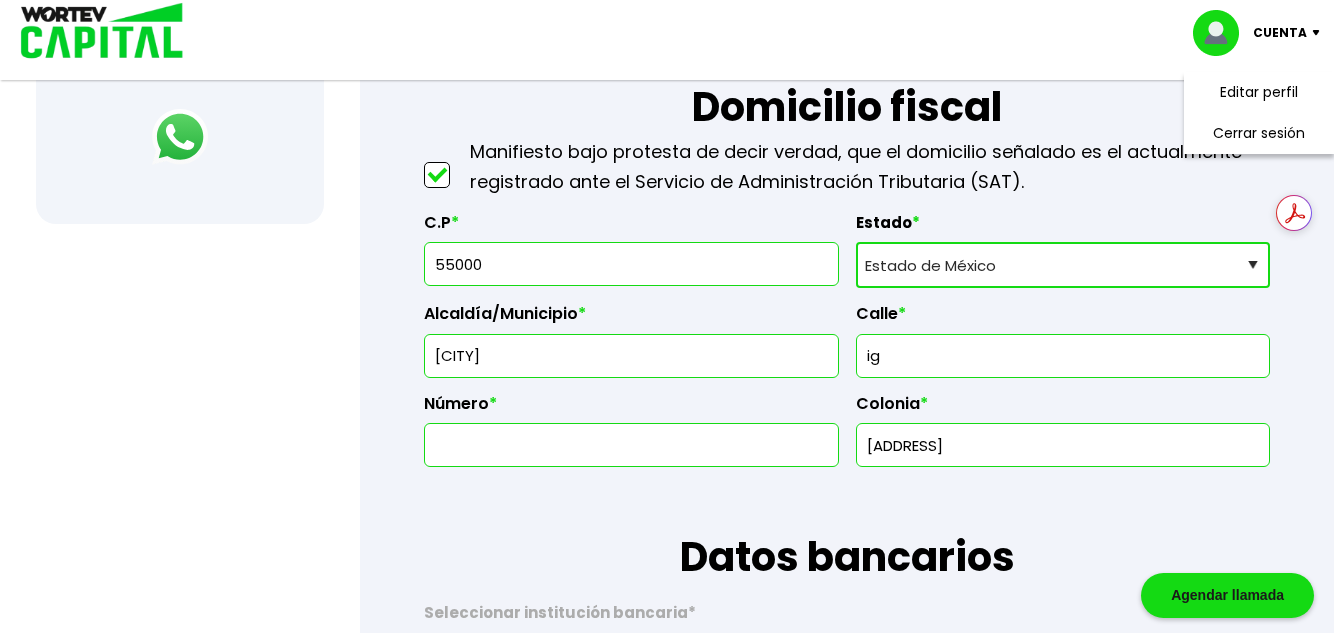 type on "i" 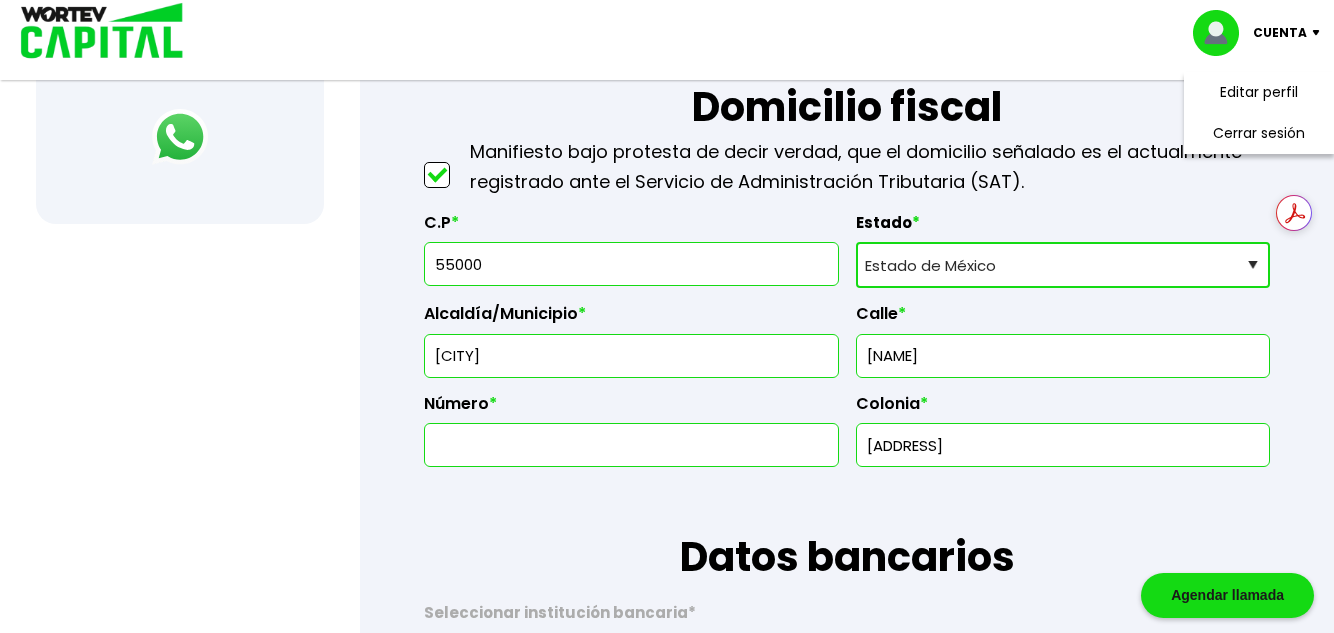 click on "[NAME]" at bounding box center [1063, 356] 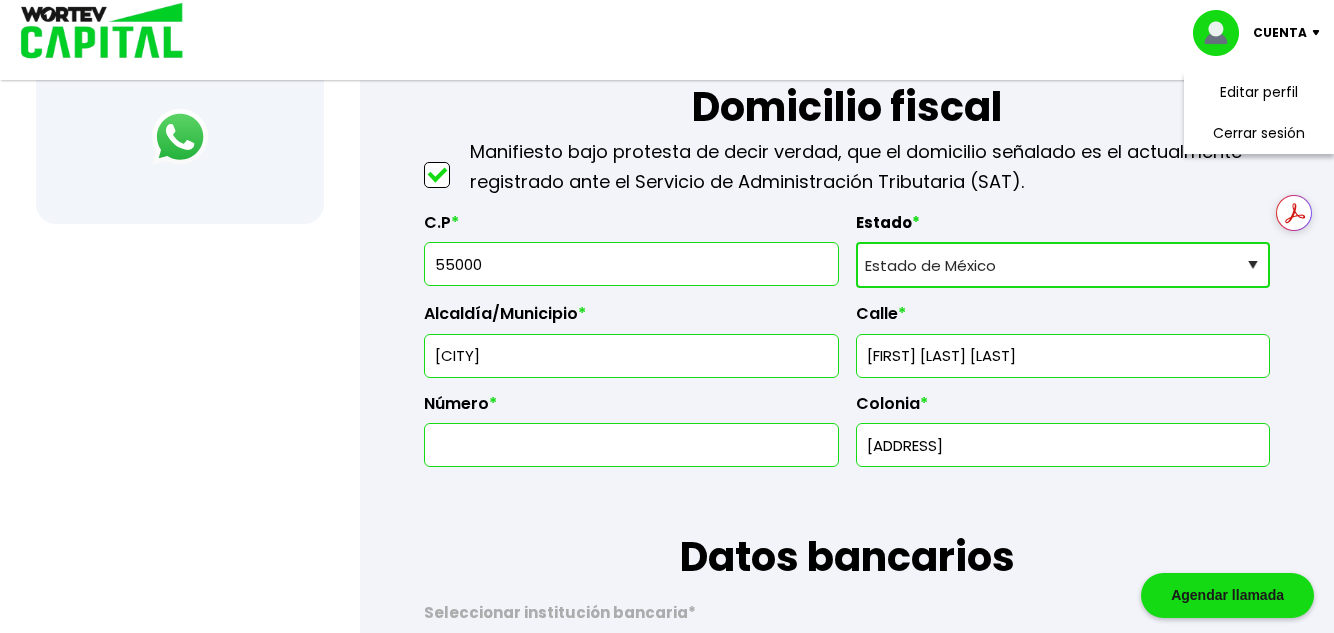 type on "[FIRST] [LAST] [LAST]" 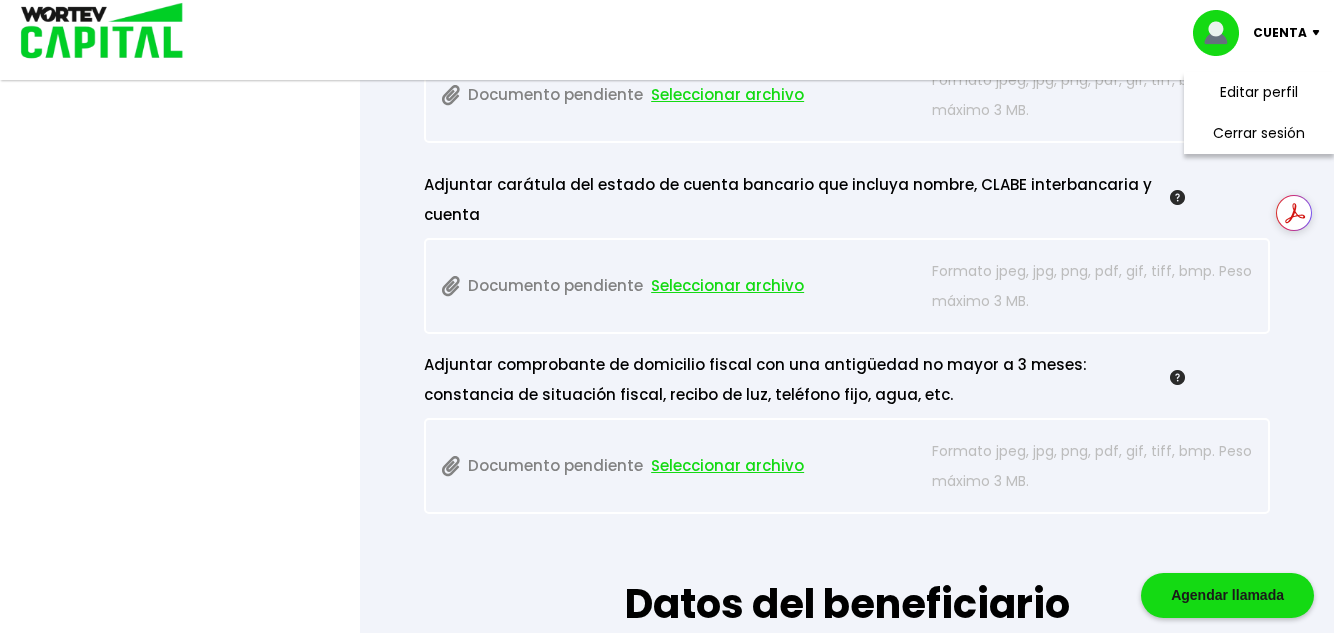 scroll, scrollTop: 2100, scrollLeft: 0, axis: vertical 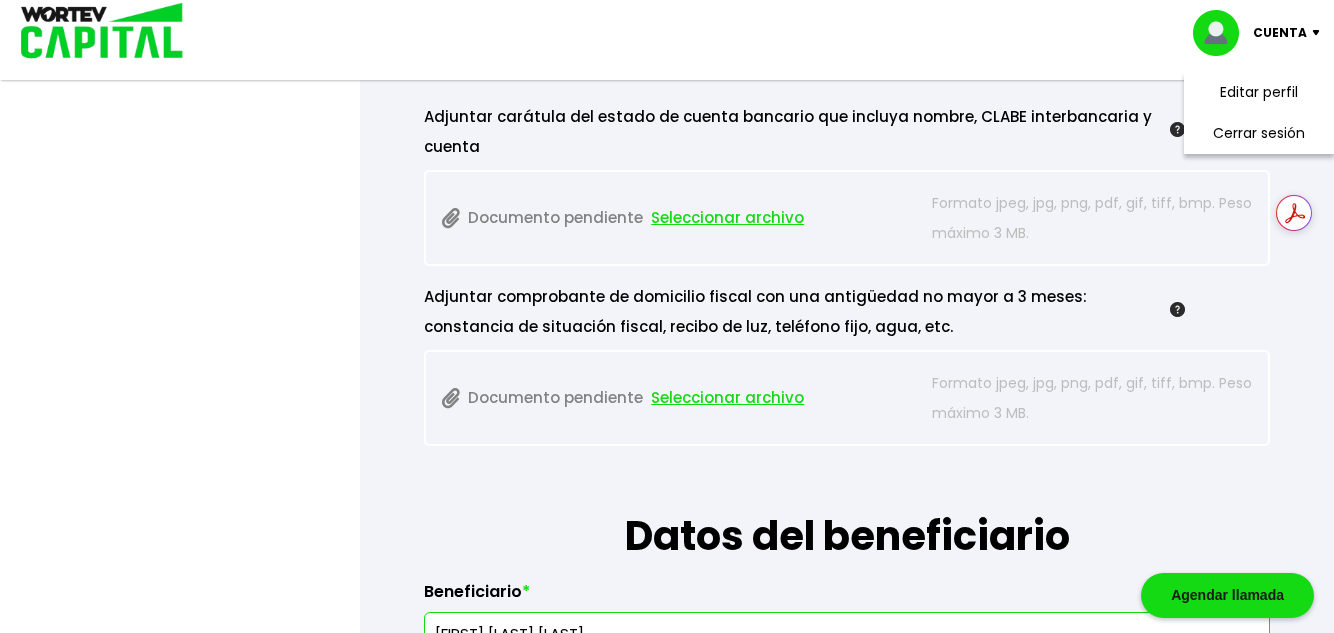 type on "40" 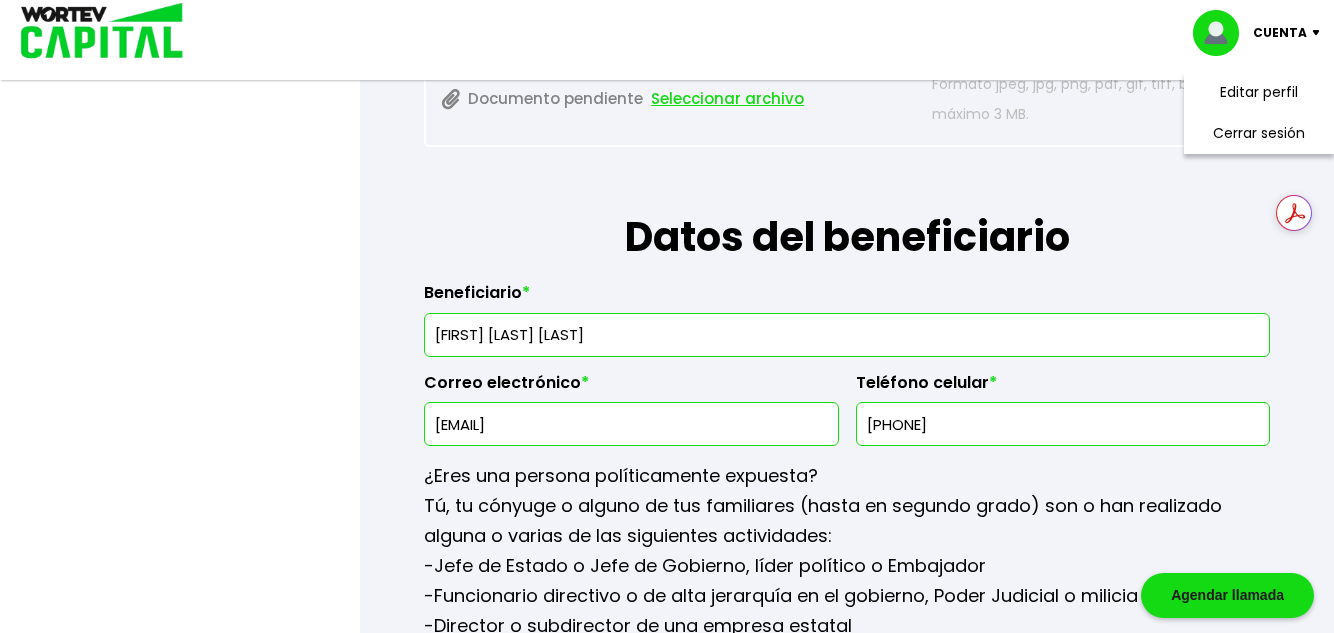scroll, scrollTop: 2400, scrollLeft: 0, axis: vertical 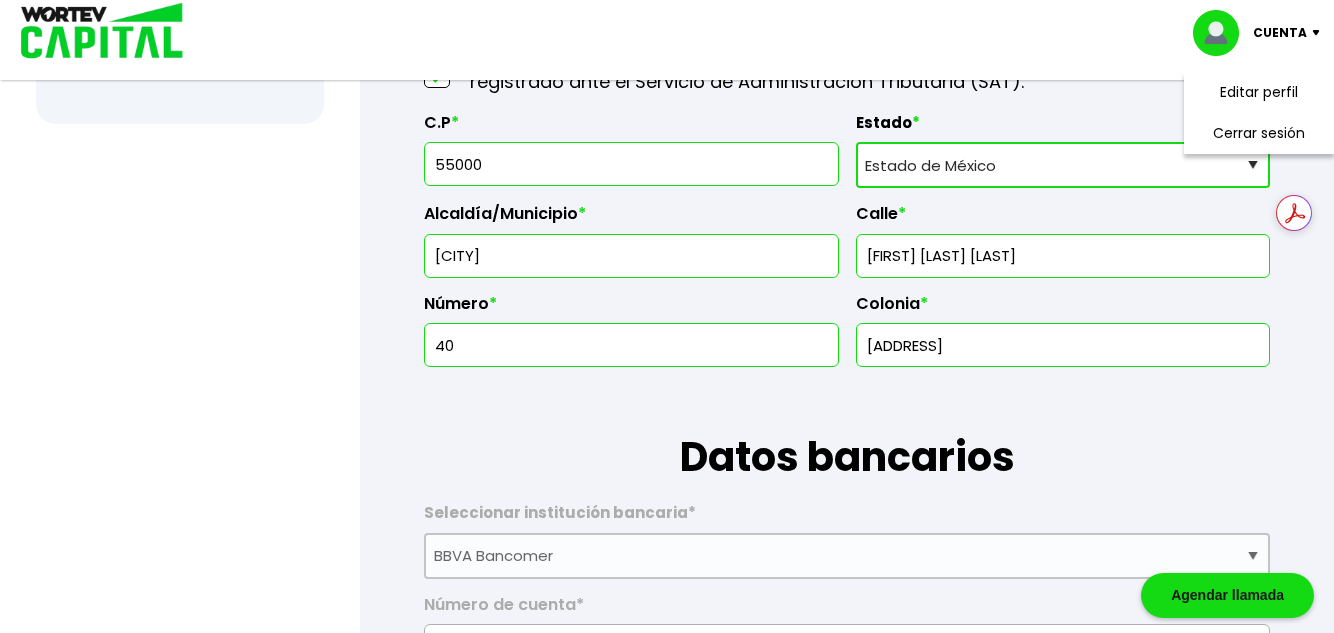 drag, startPoint x: 539, startPoint y: 178, endPoint x: 336, endPoint y: 156, distance: 204.18864 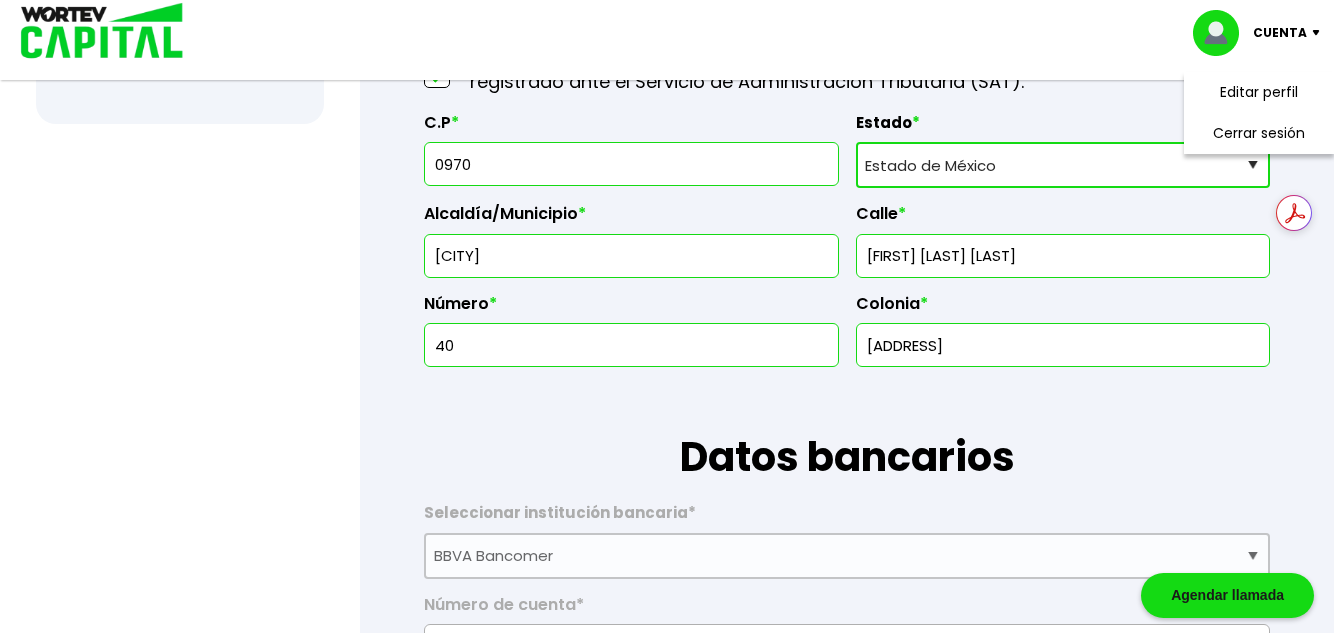 type on "09700" 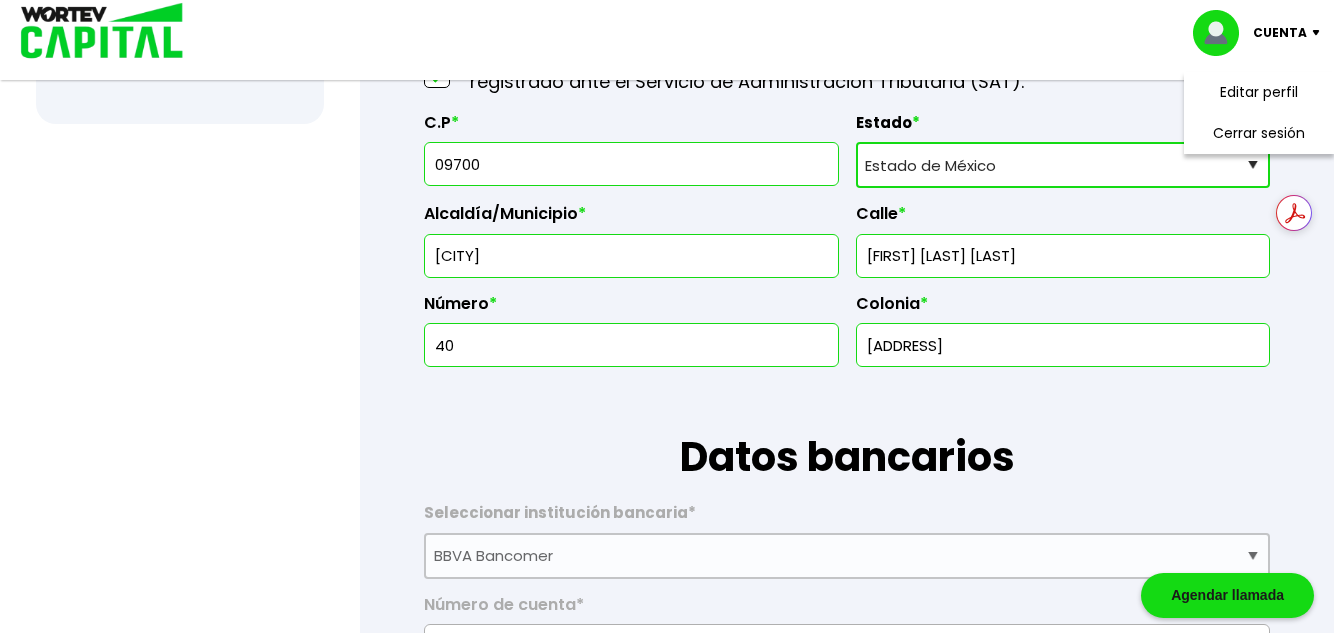 select on "[STATE]" 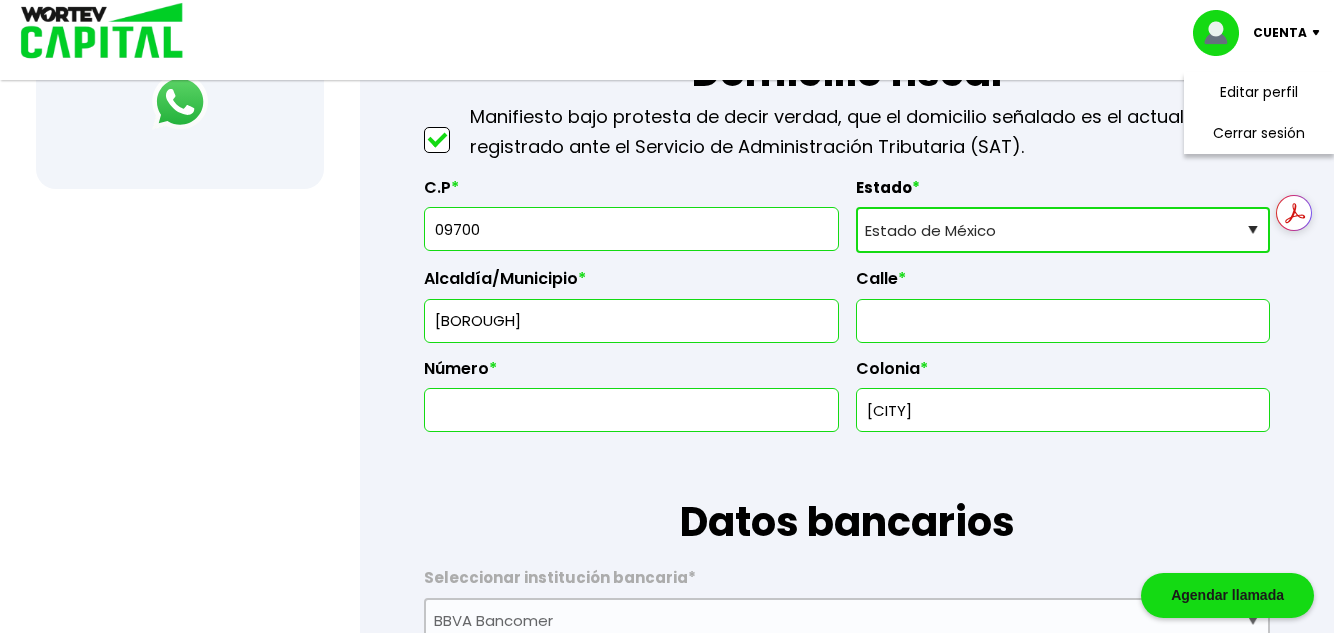 scroll, scrollTop: 900, scrollLeft: 0, axis: vertical 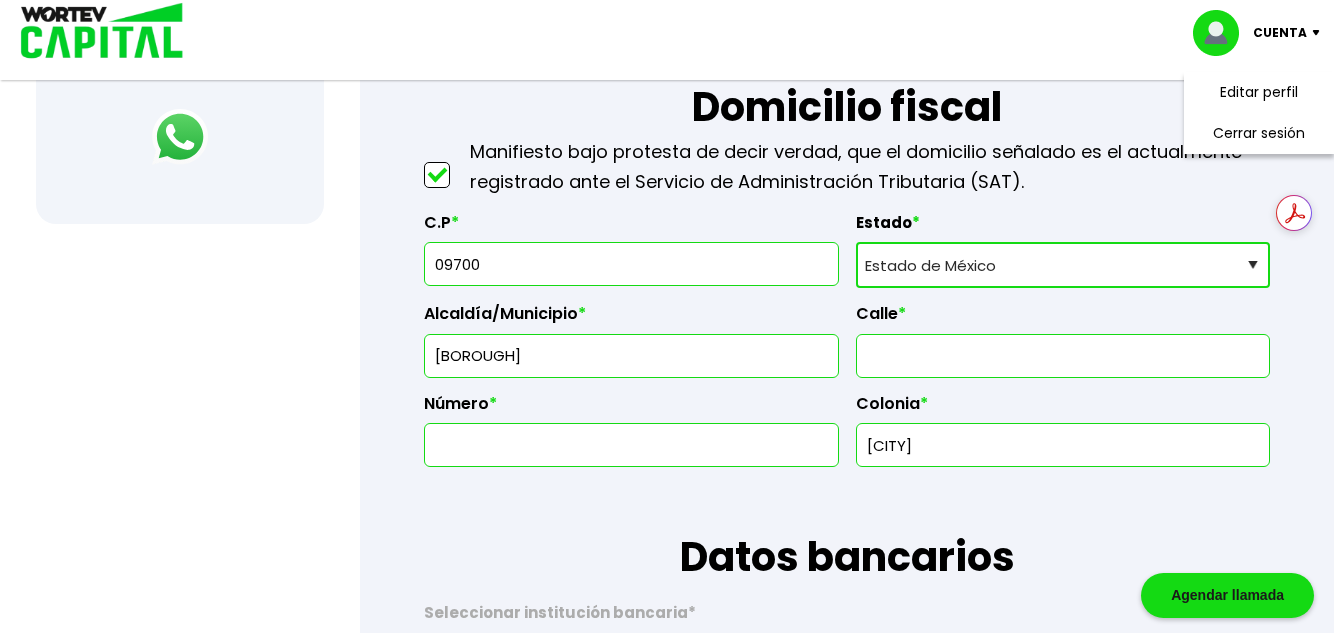 type on "09700" 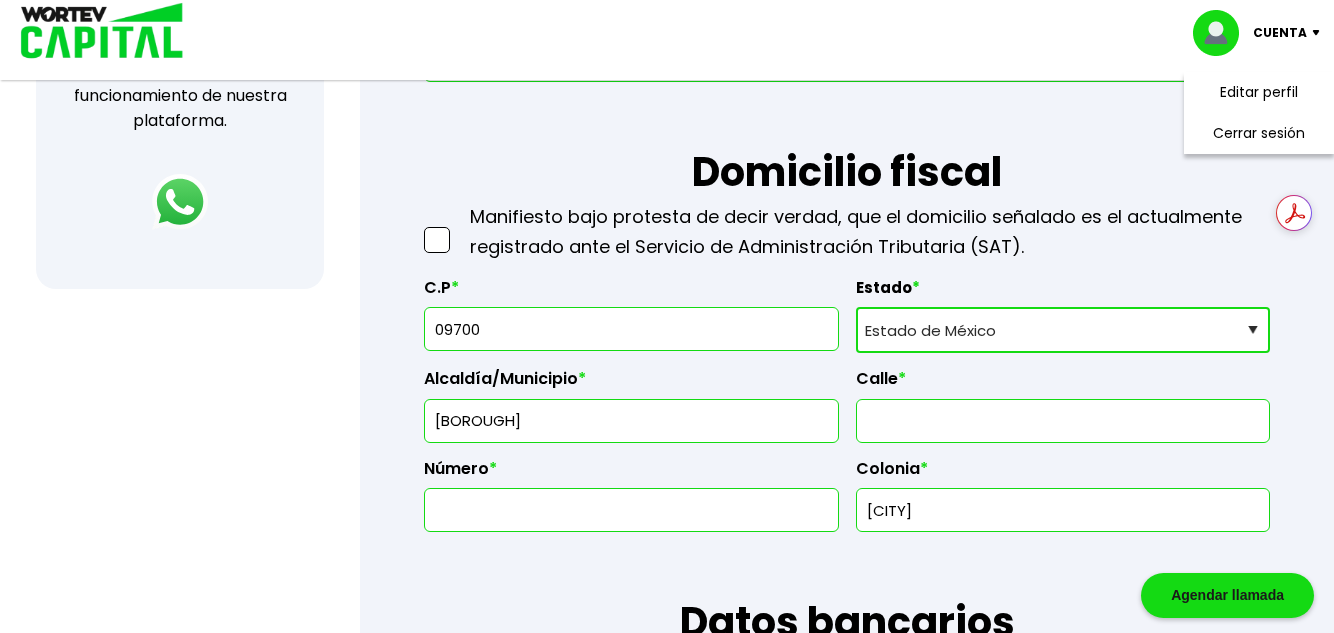 scroll, scrollTop: 800, scrollLeft: 0, axis: vertical 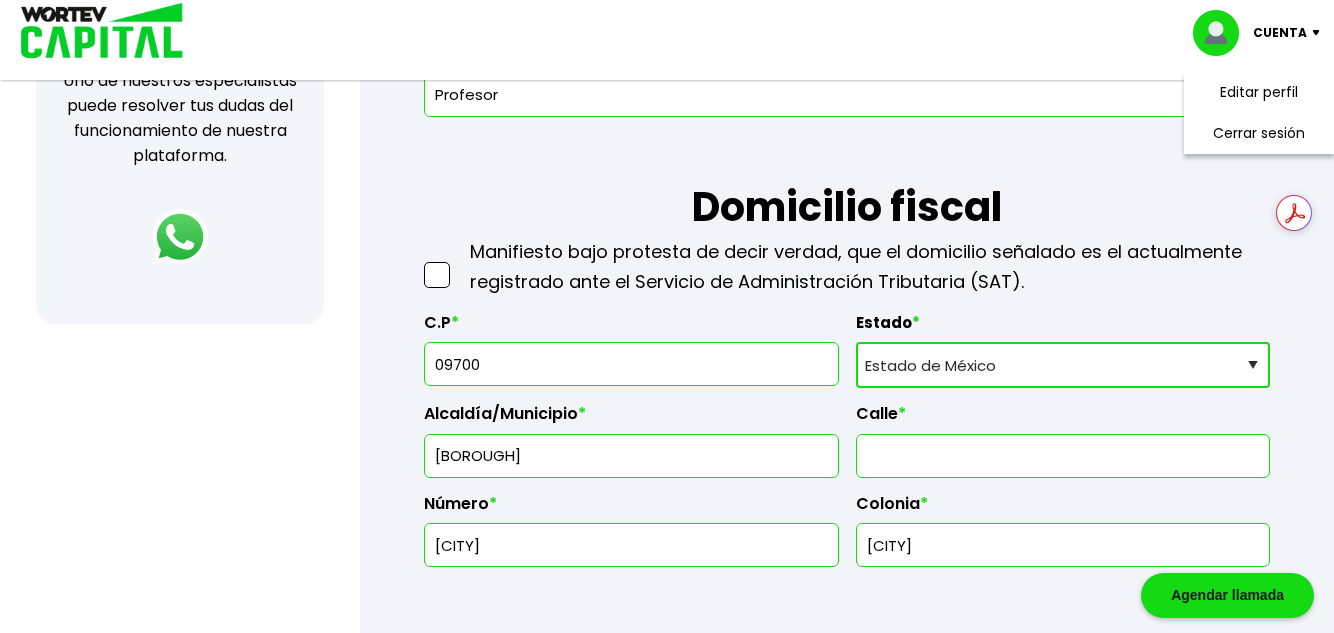 type on "[CITY]" 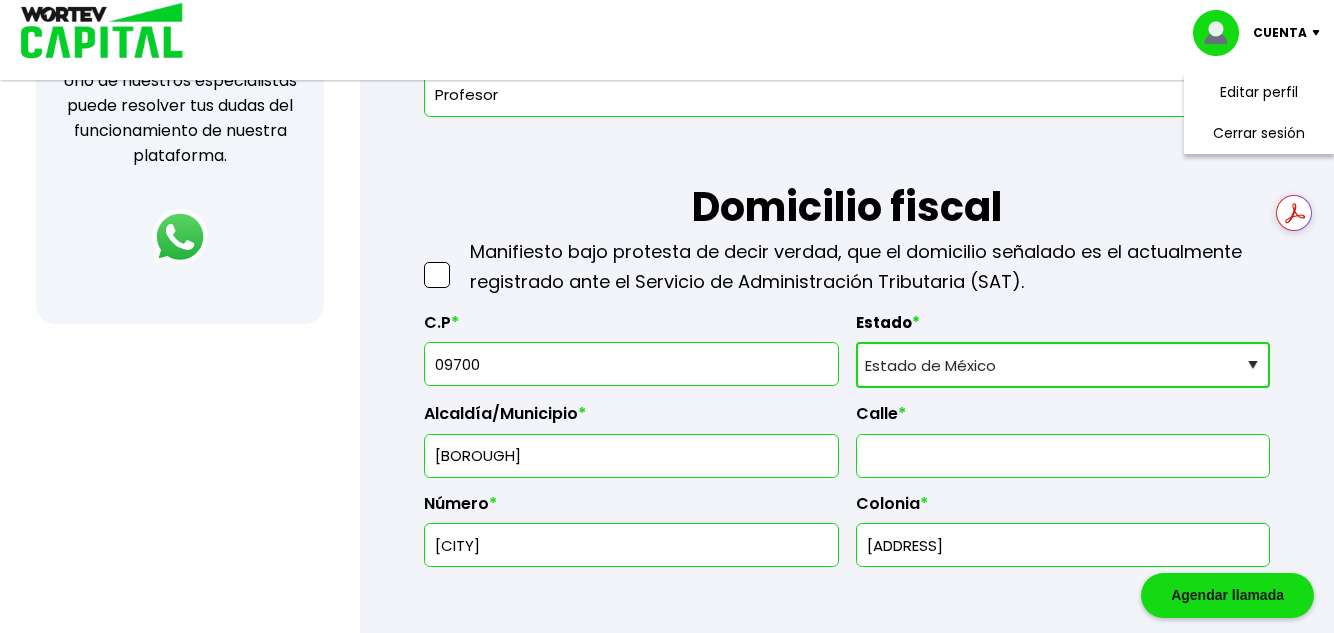 type on "[ADDRESS]" 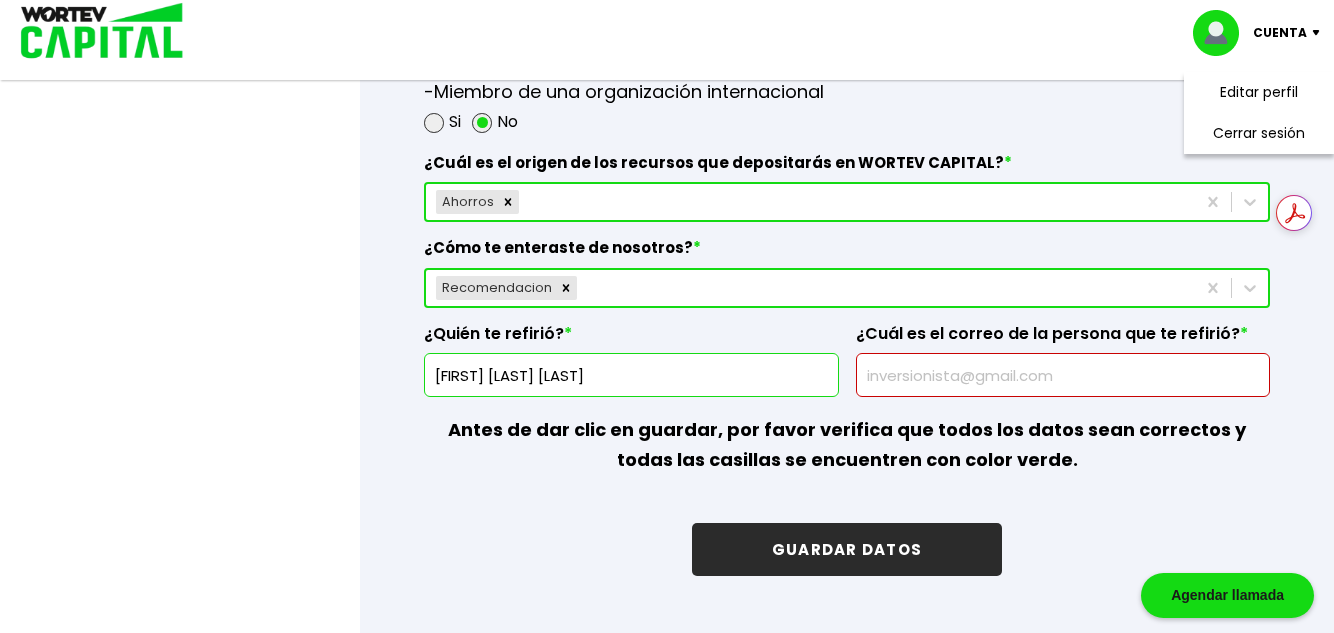 scroll, scrollTop: 2992, scrollLeft: 0, axis: vertical 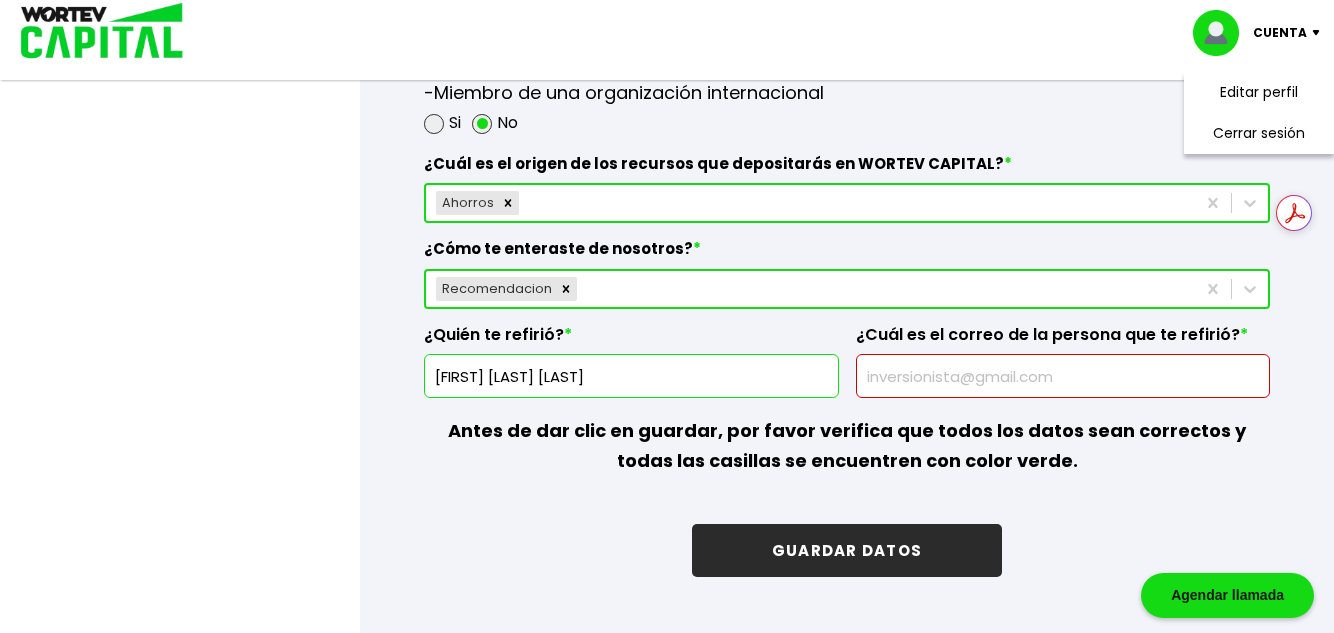 type 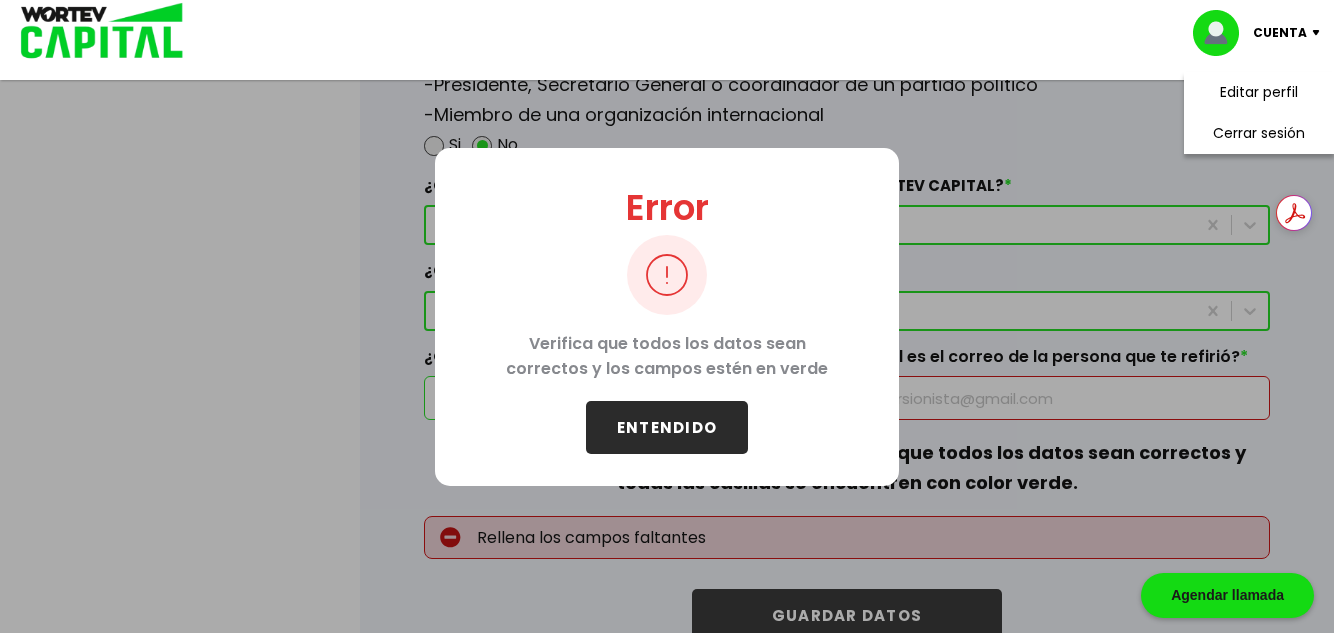 click on "ENTENDIDO" at bounding box center (667, 427) 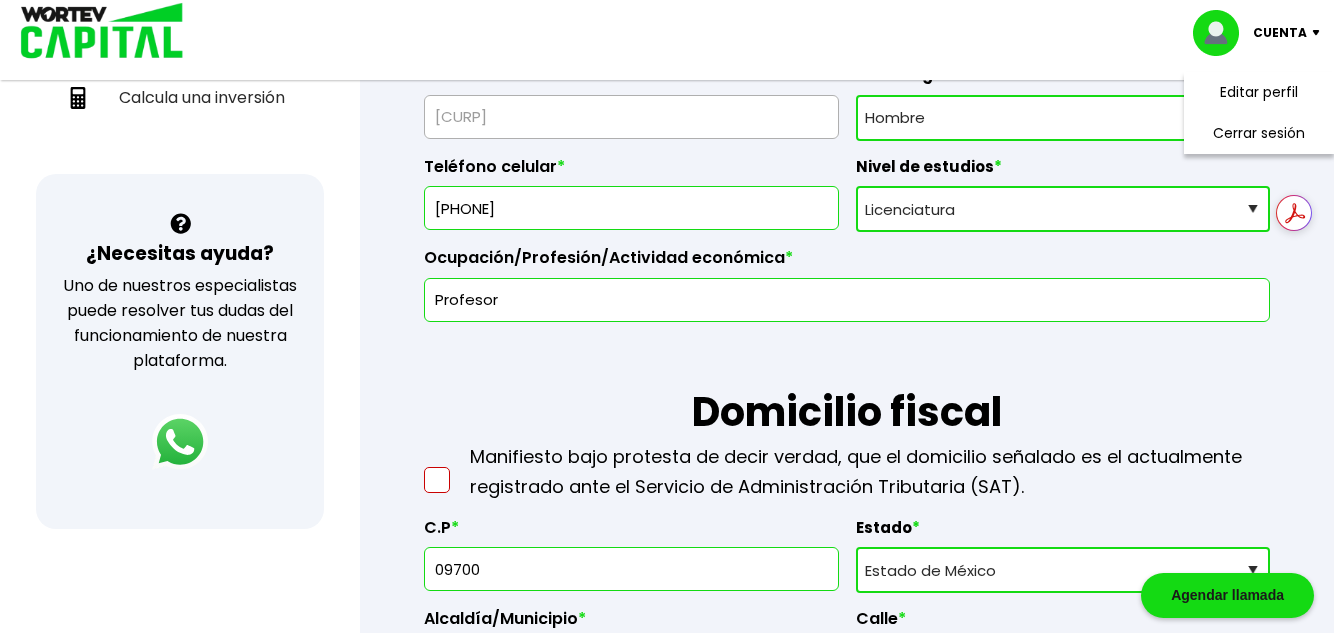 scroll, scrollTop: 592, scrollLeft: 0, axis: vertical 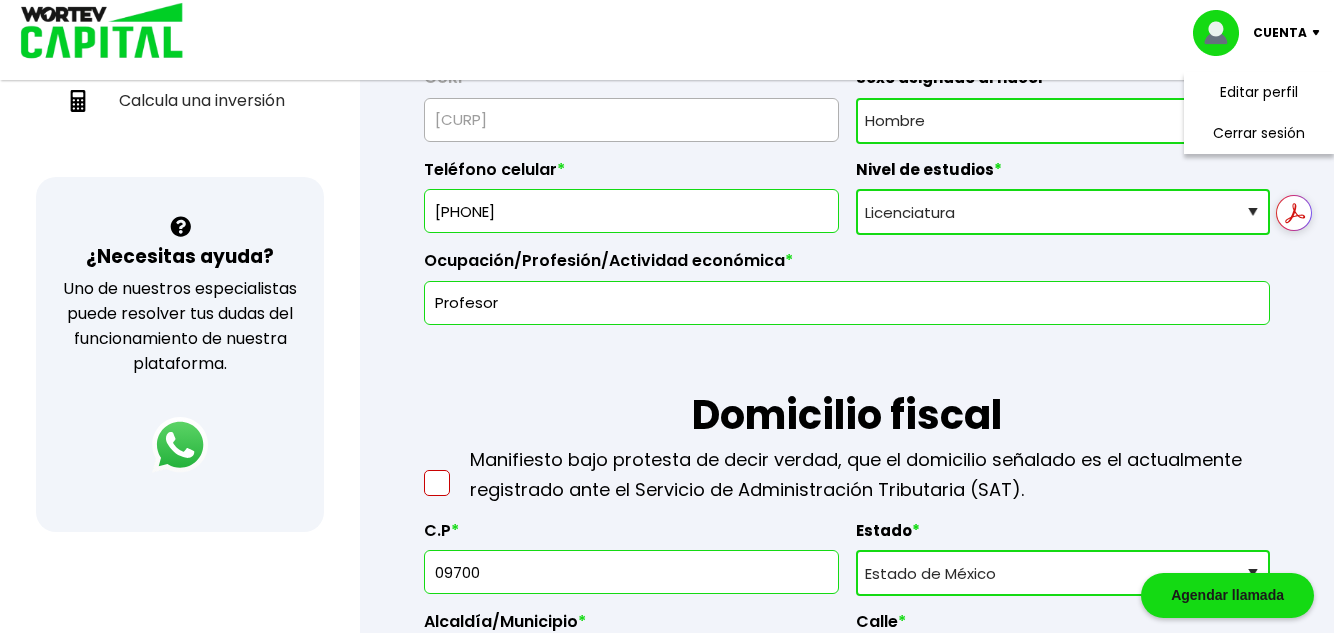select on "1" 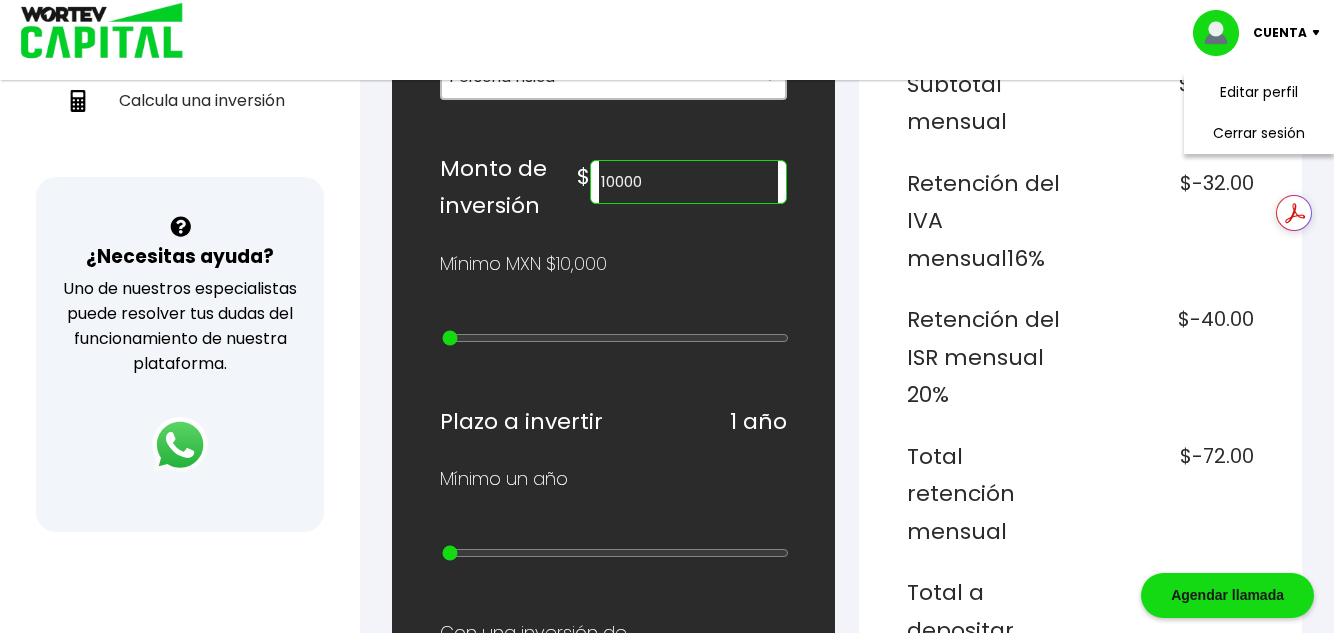 scroll, scrollTop: 0, scrollLeft: 0, axis: both 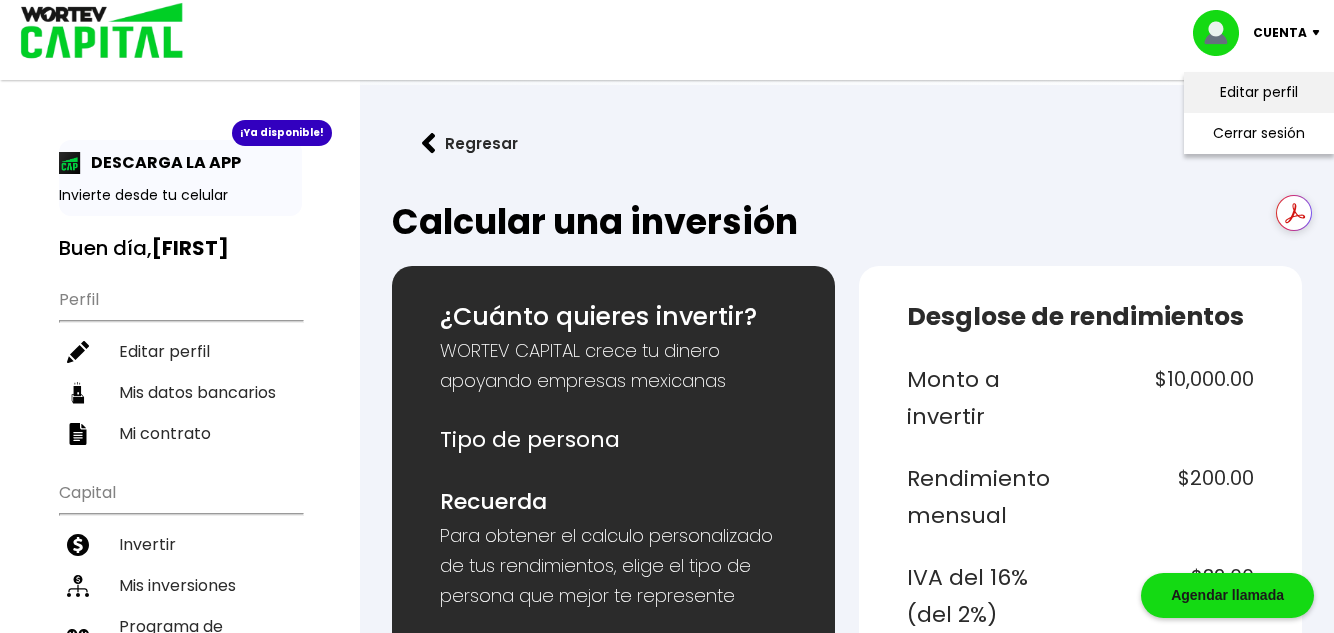 click on "Editar perfil" at bounding box center [1259, 92] 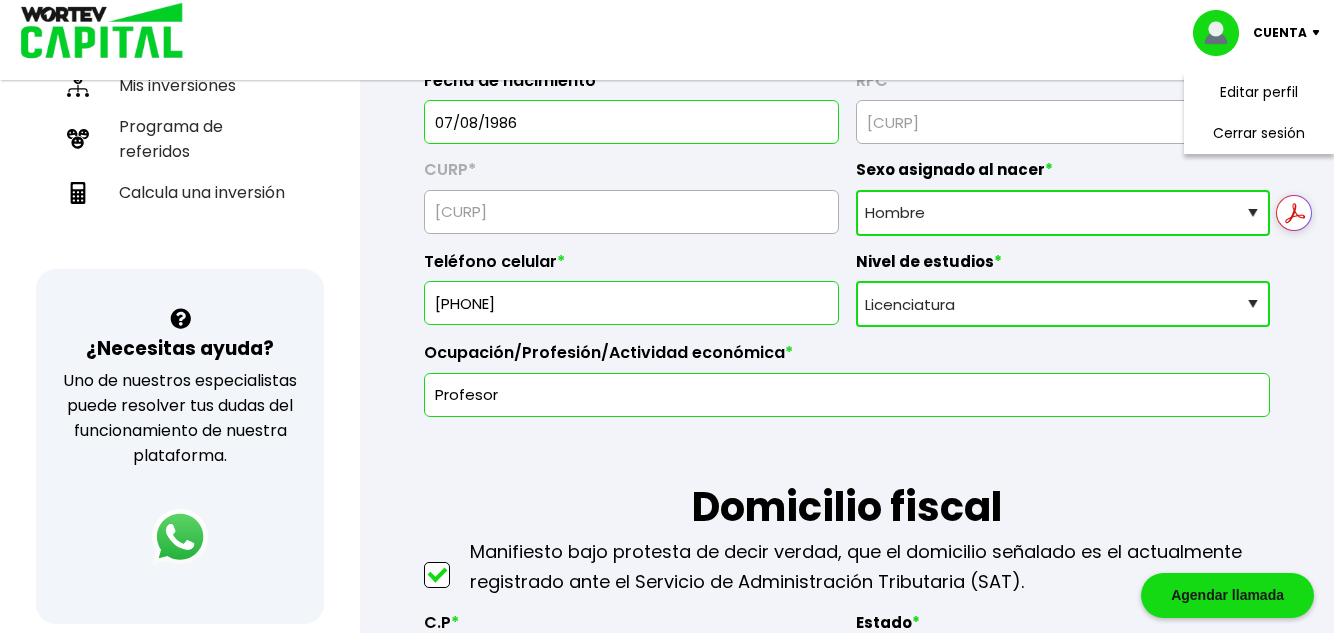 scroll, scrollTop: 900, scrollLeft: 0, axis: vertical 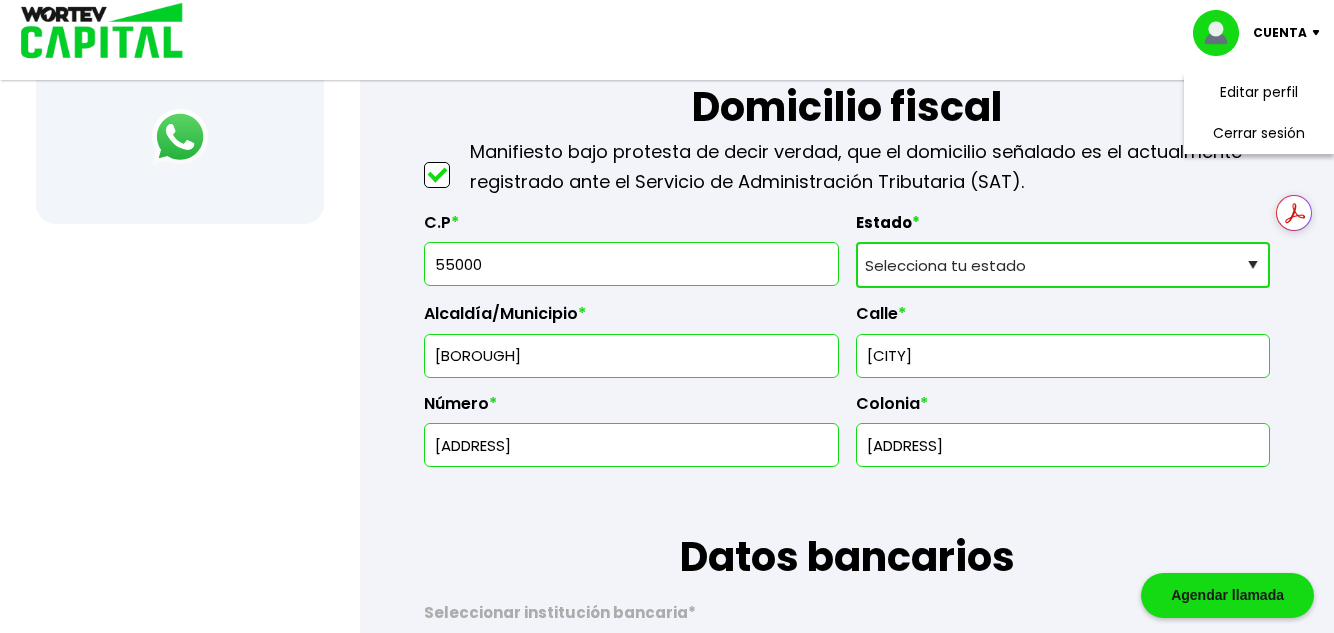 click at bounding box center [1320, 33] 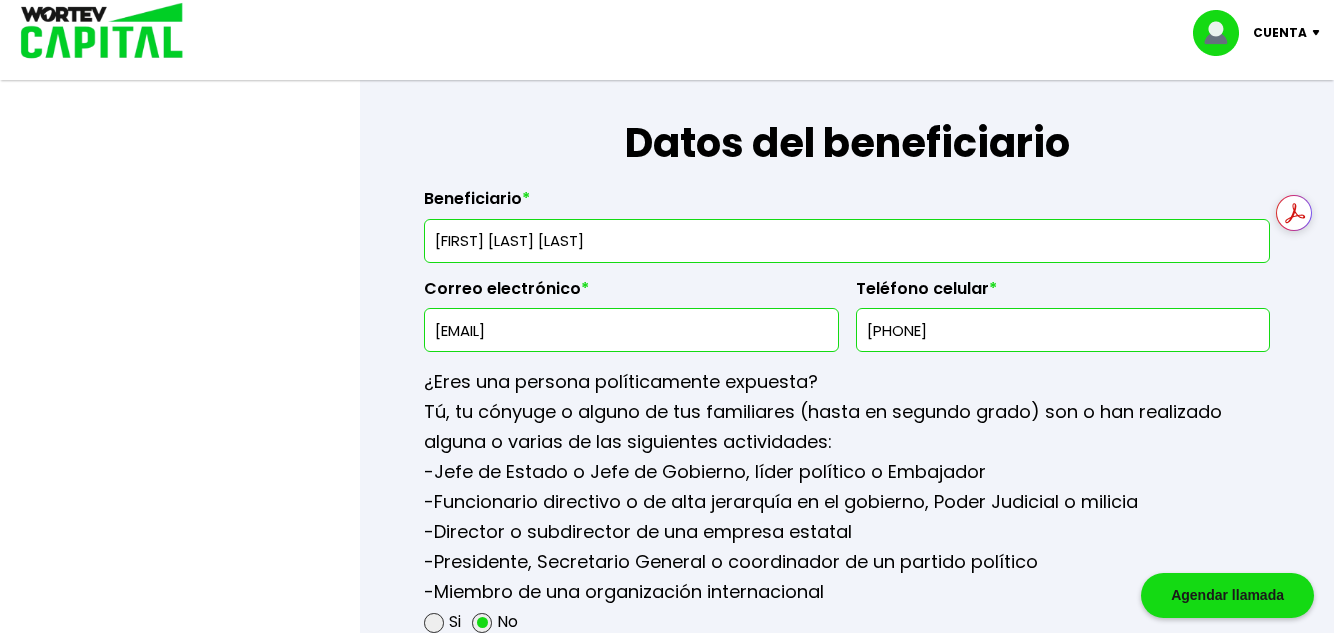 scroll, scrollTop: 2392, scrollLeft: 0, axis: vertical 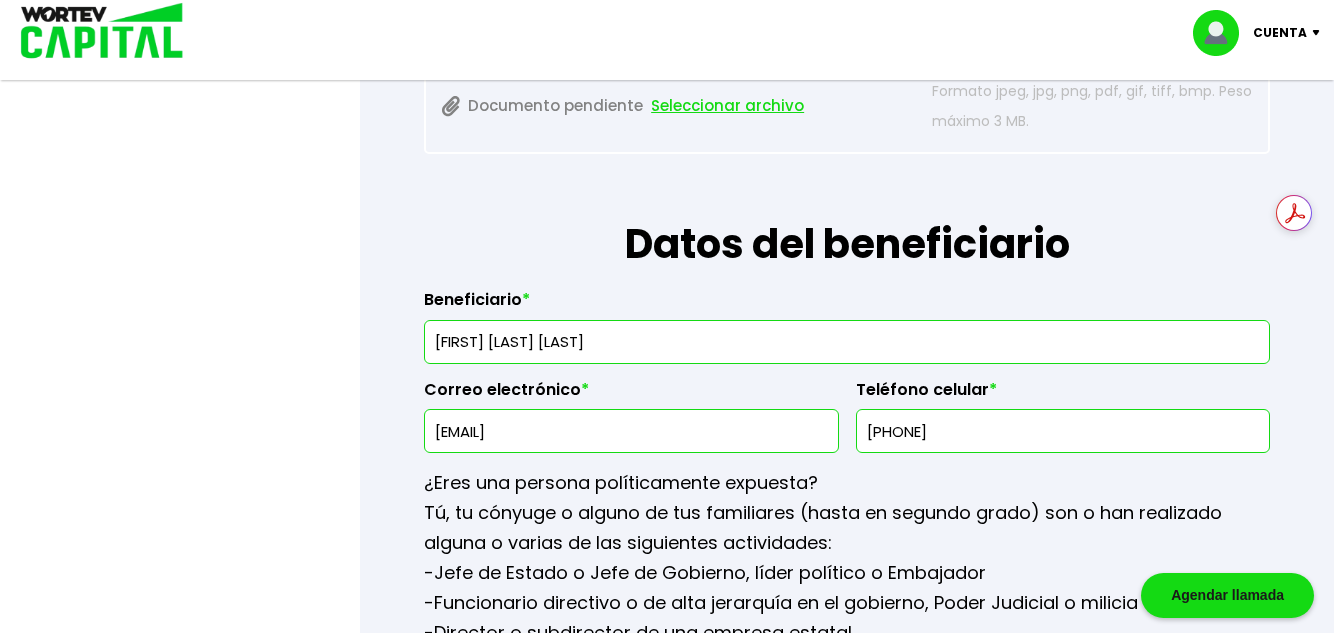 click at bounding box center (95, 32) 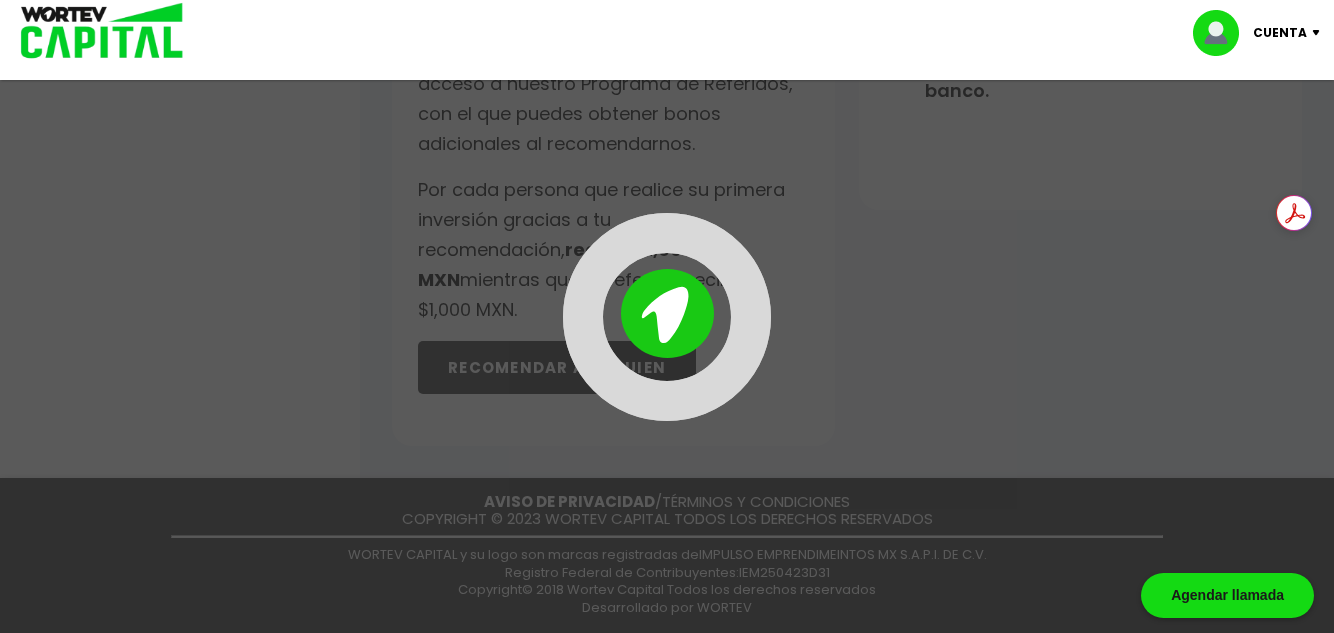 scroll, scrollTop: 0, scrollLeft: 0, axis: both 